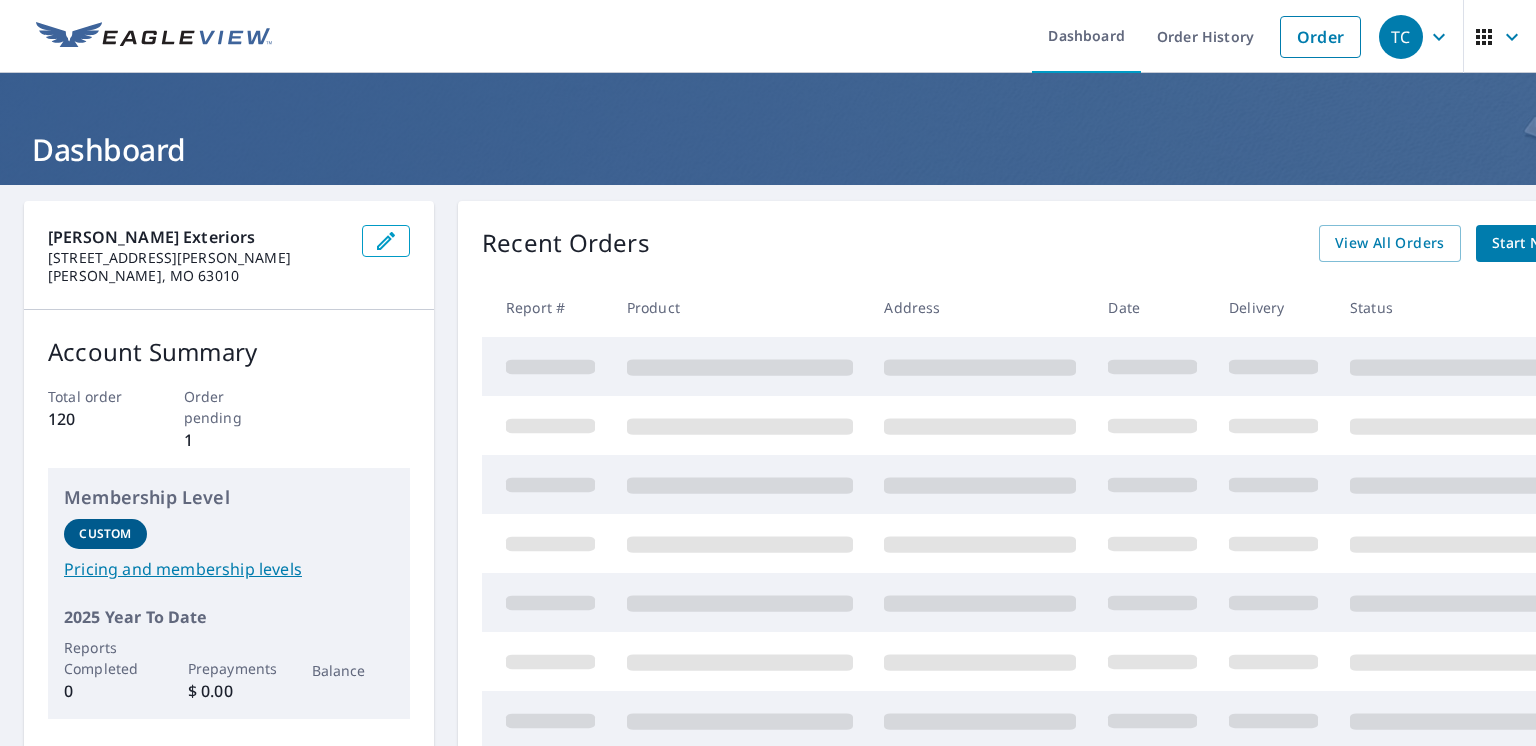 scroll, scrollTop: 0, scrollLeft: 0, axis: both 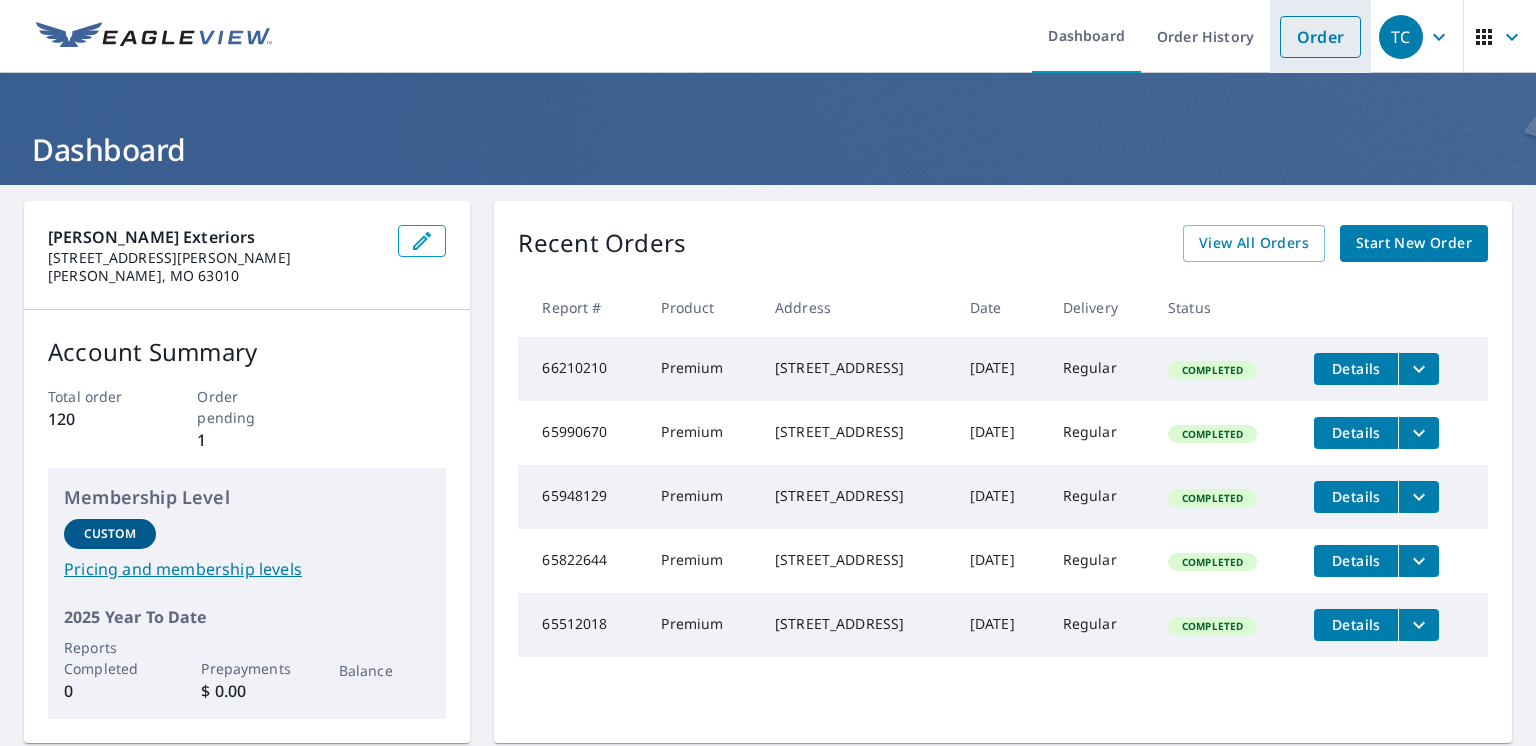 click on "Order" at bounding box center [1320, 37] 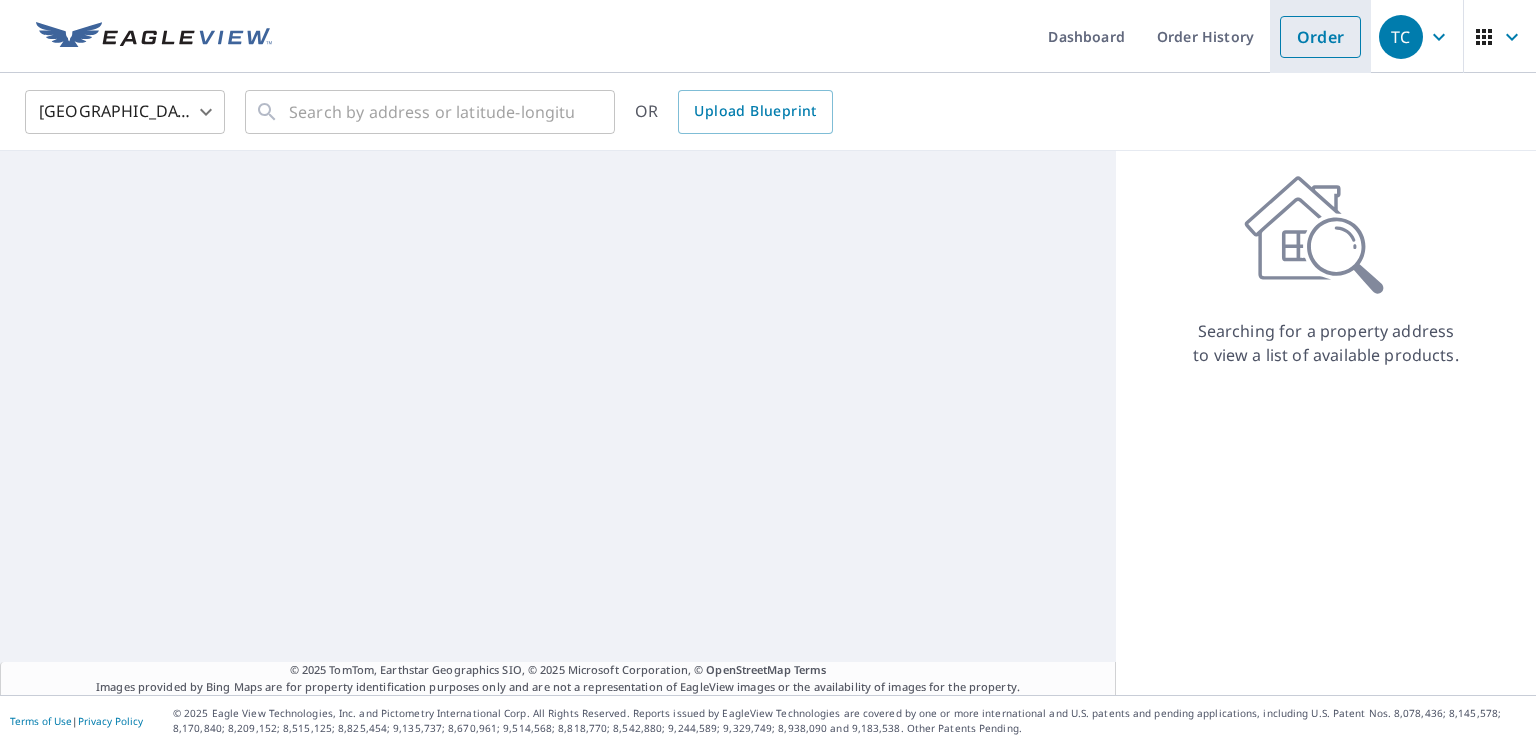 scroll, scrollTop: 0, scrollLeft: 0, axis: both 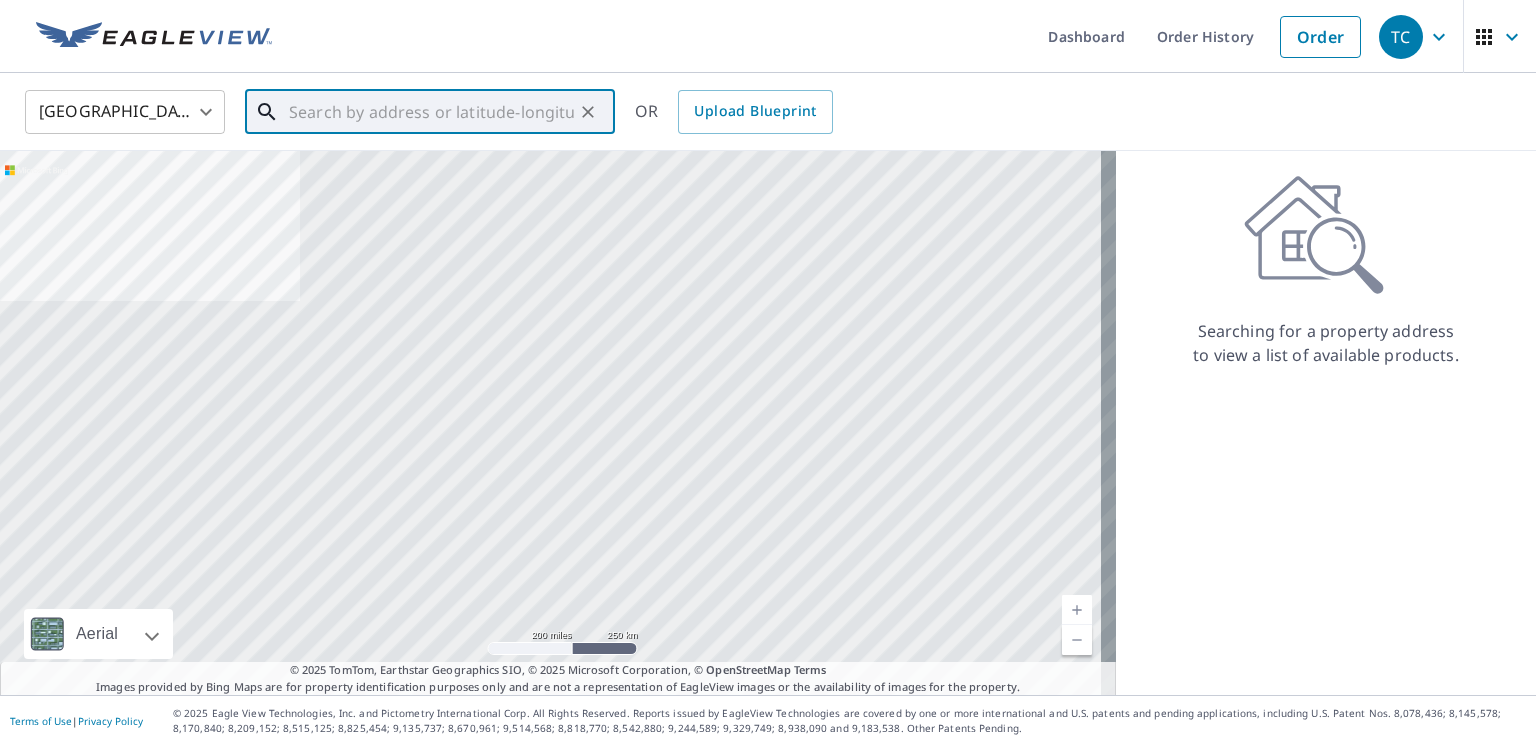 click at bounding box center [431, 112] 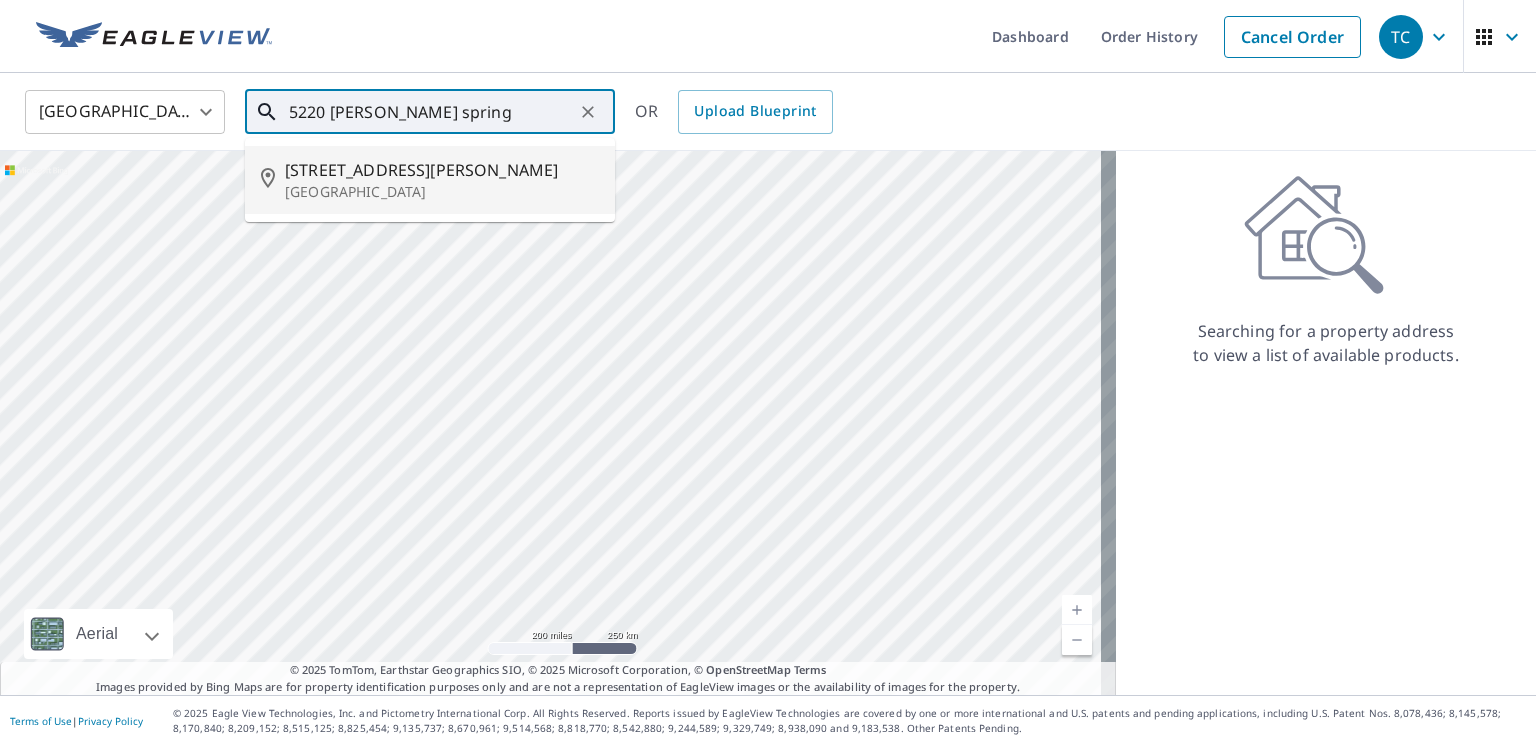 click on "[STREET_ADDRESS][PERSON_NAME]" at bounding box center [442, 170] 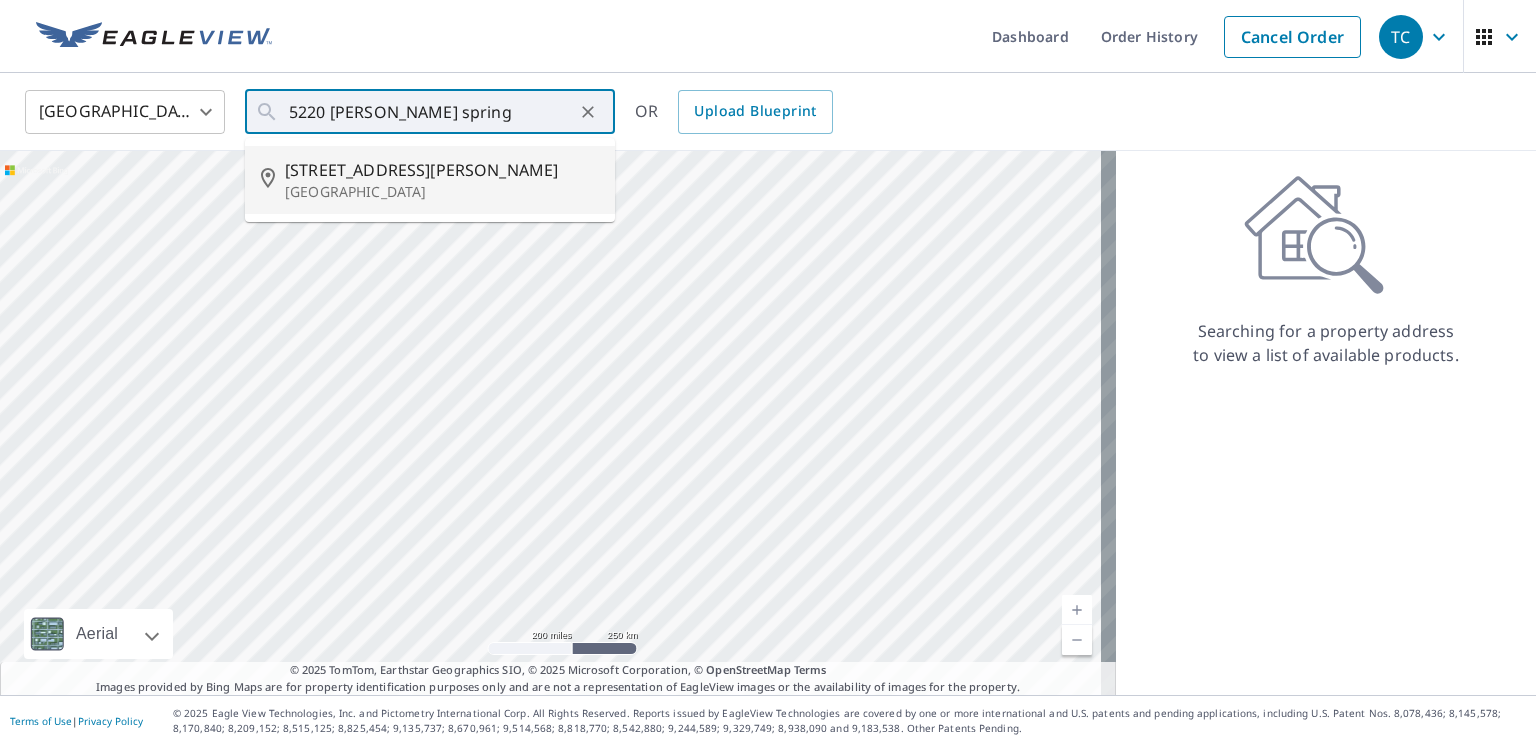type on "[STREET_ADDRESS][PERSON_NAME][PERSON_NAME]" 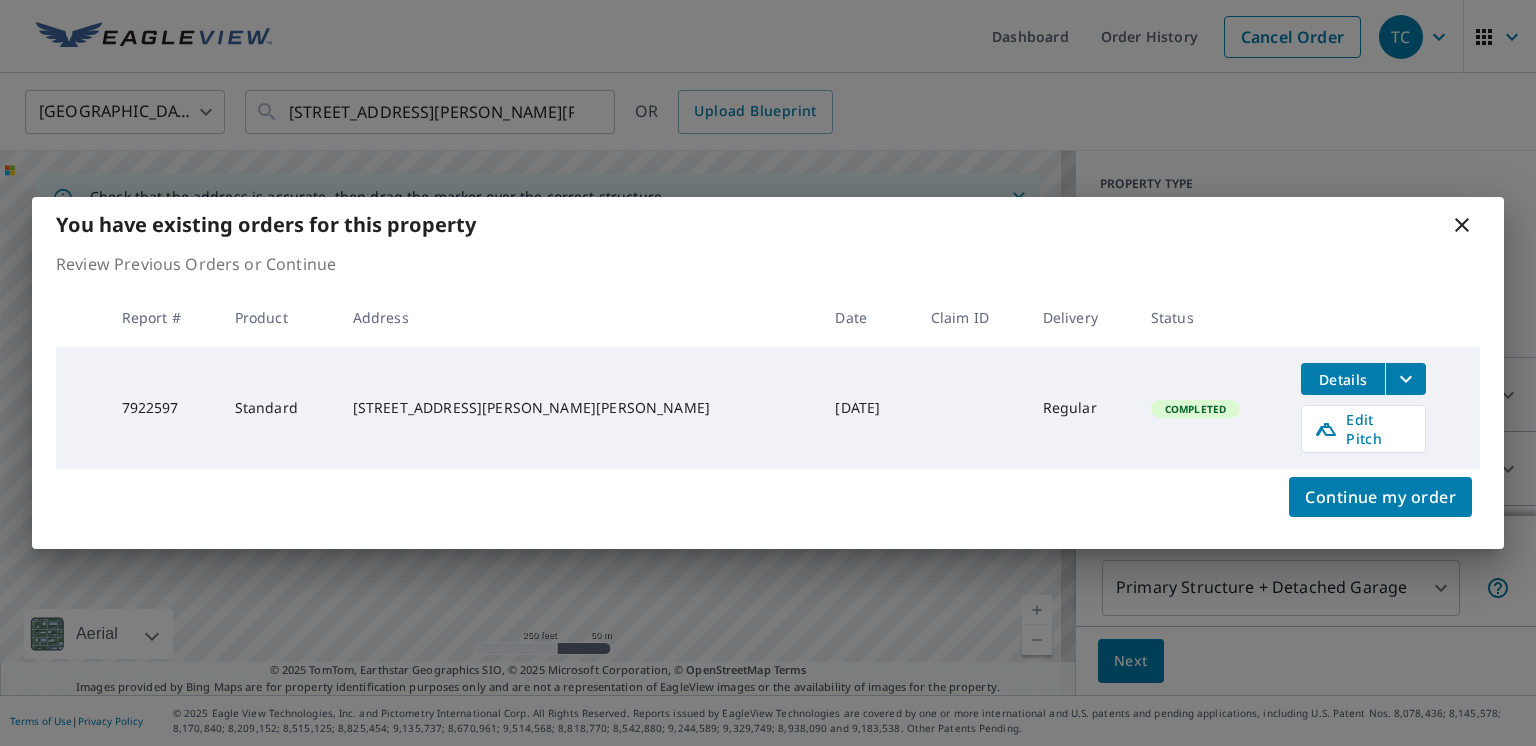click on "Details" at bounding box center (1343, 379) 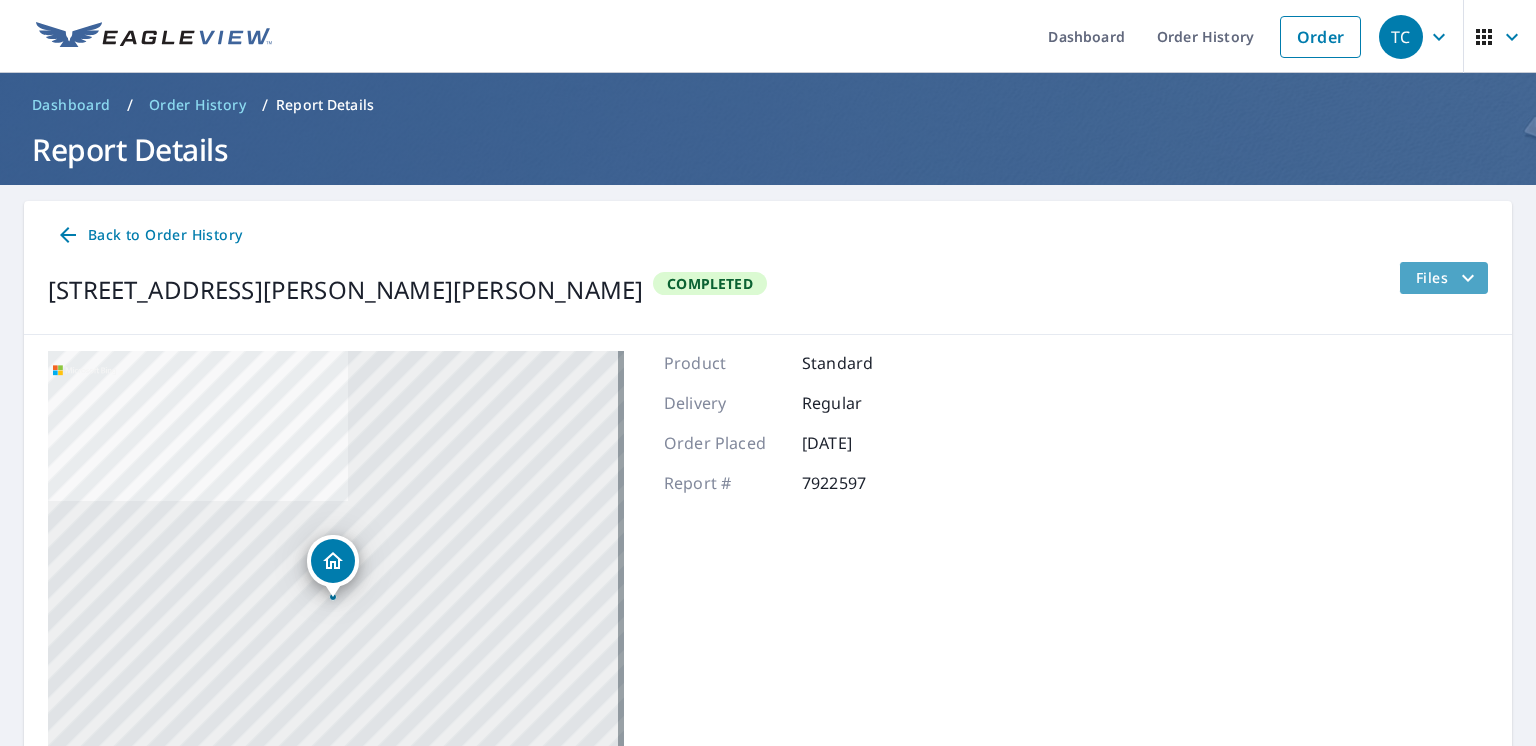 click on "Files" at bounding box center [1448, 278] 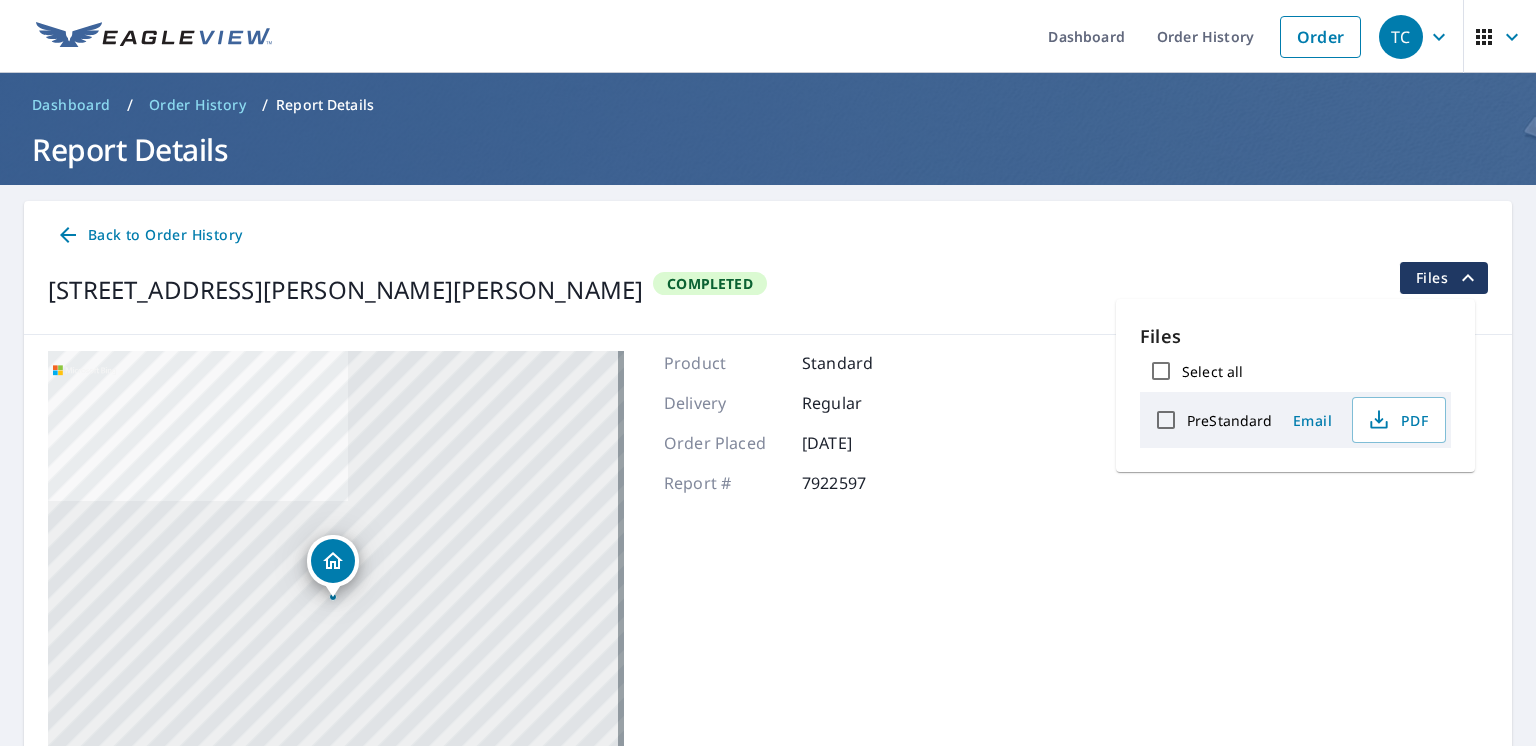 click on "PreStandard" at bounding box center (1166, 420) 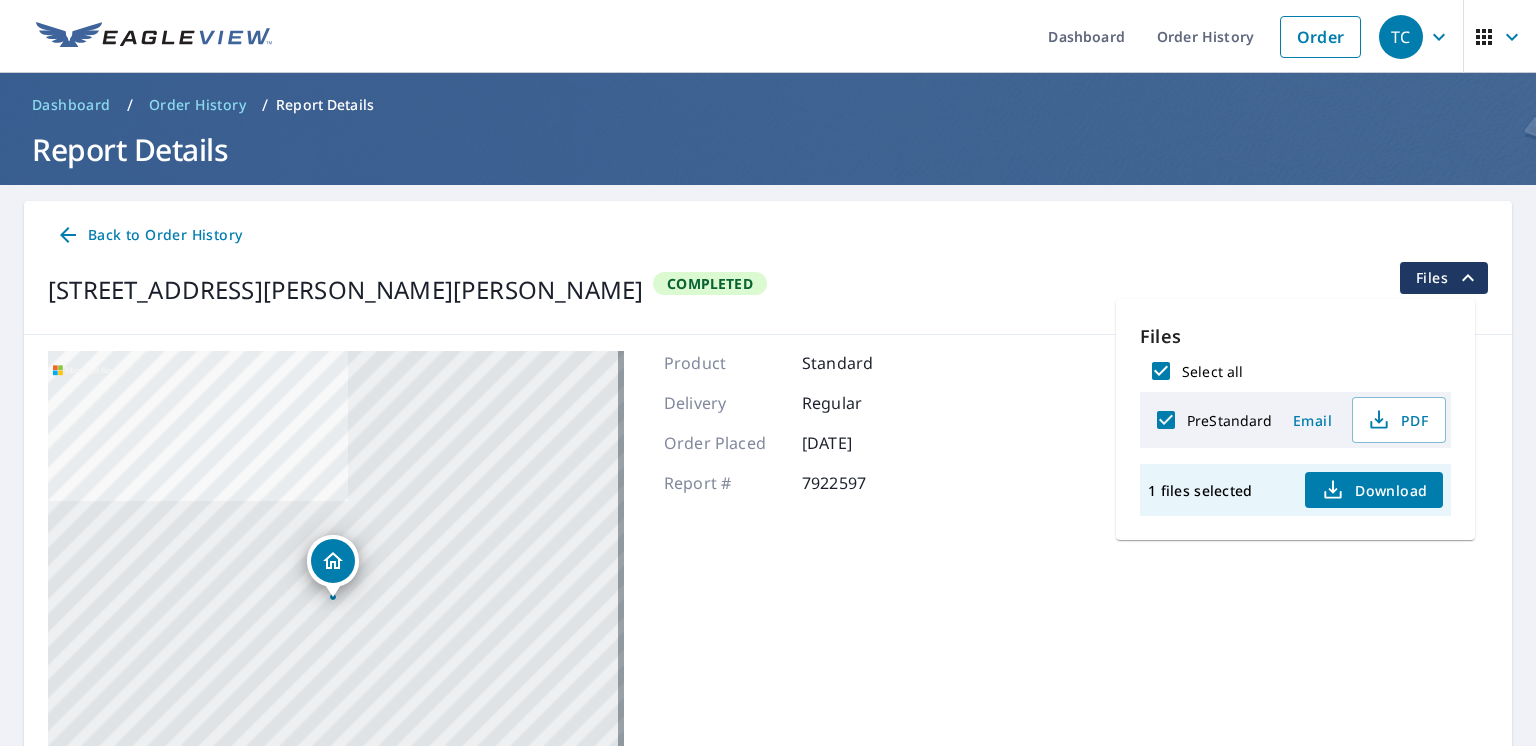 click on "Download" at bounding box center [1374, 490] 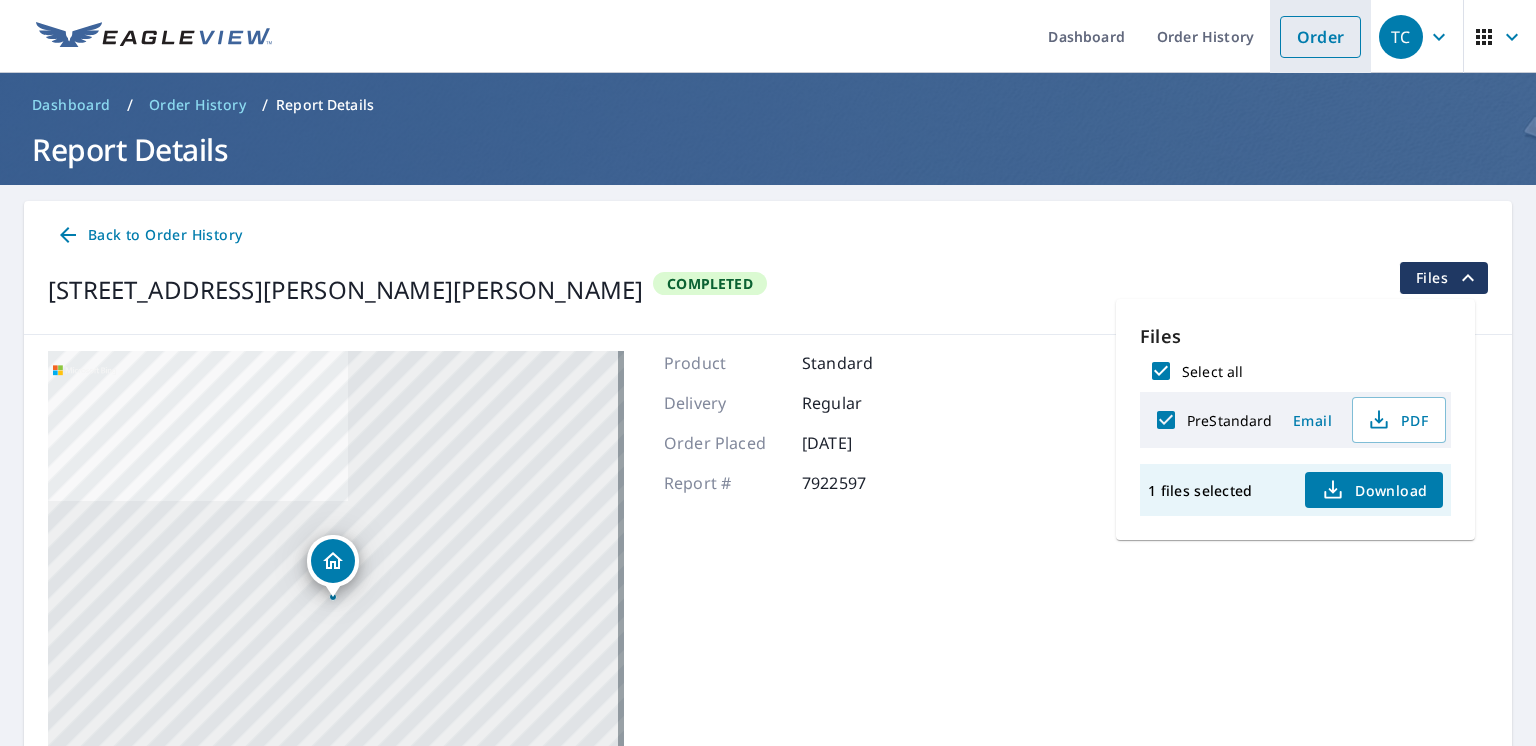 click on "Order" at bounding box center (1320, 37) 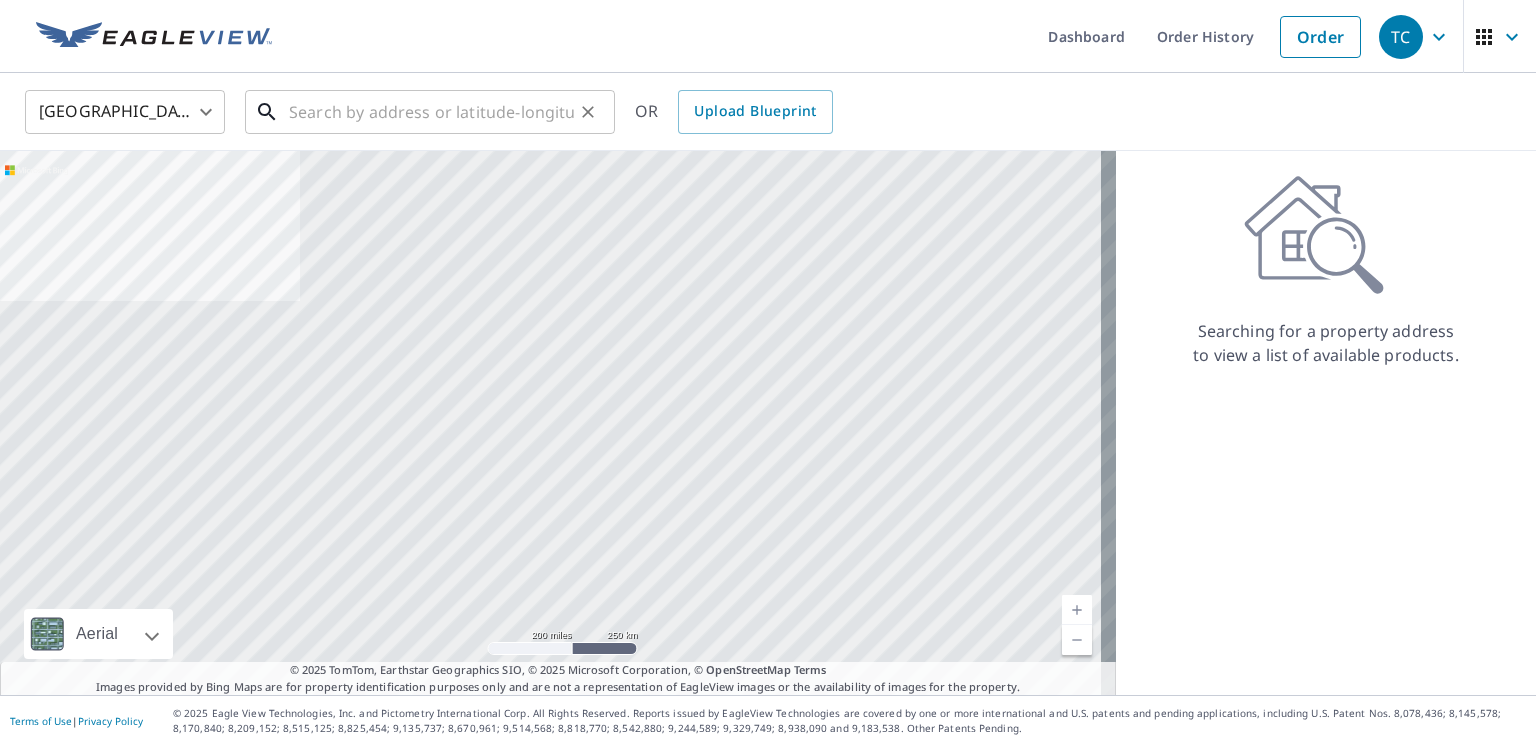 click at bounding box center (431, 112) 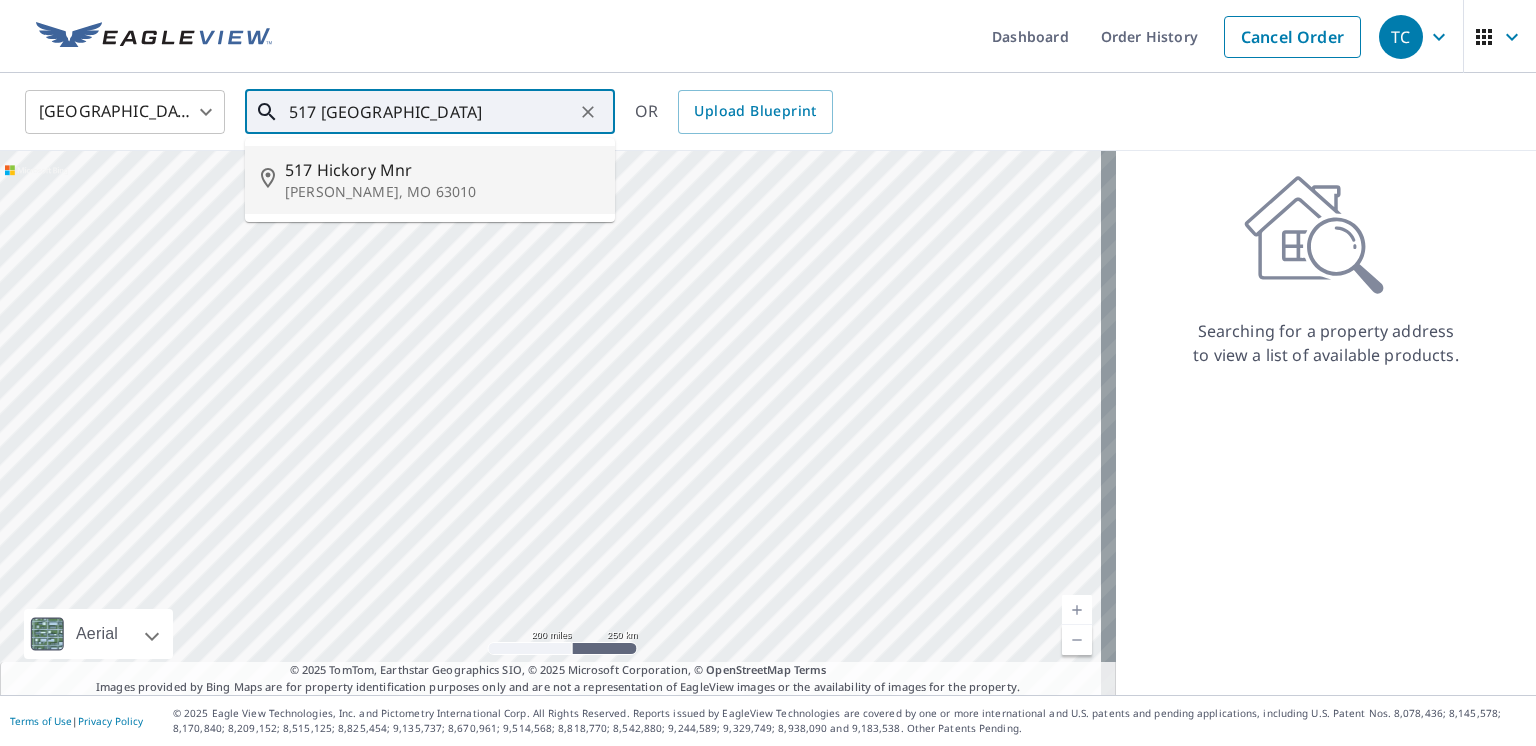 click on "517 Hickory Mnr" at bounding box center (442, 170) 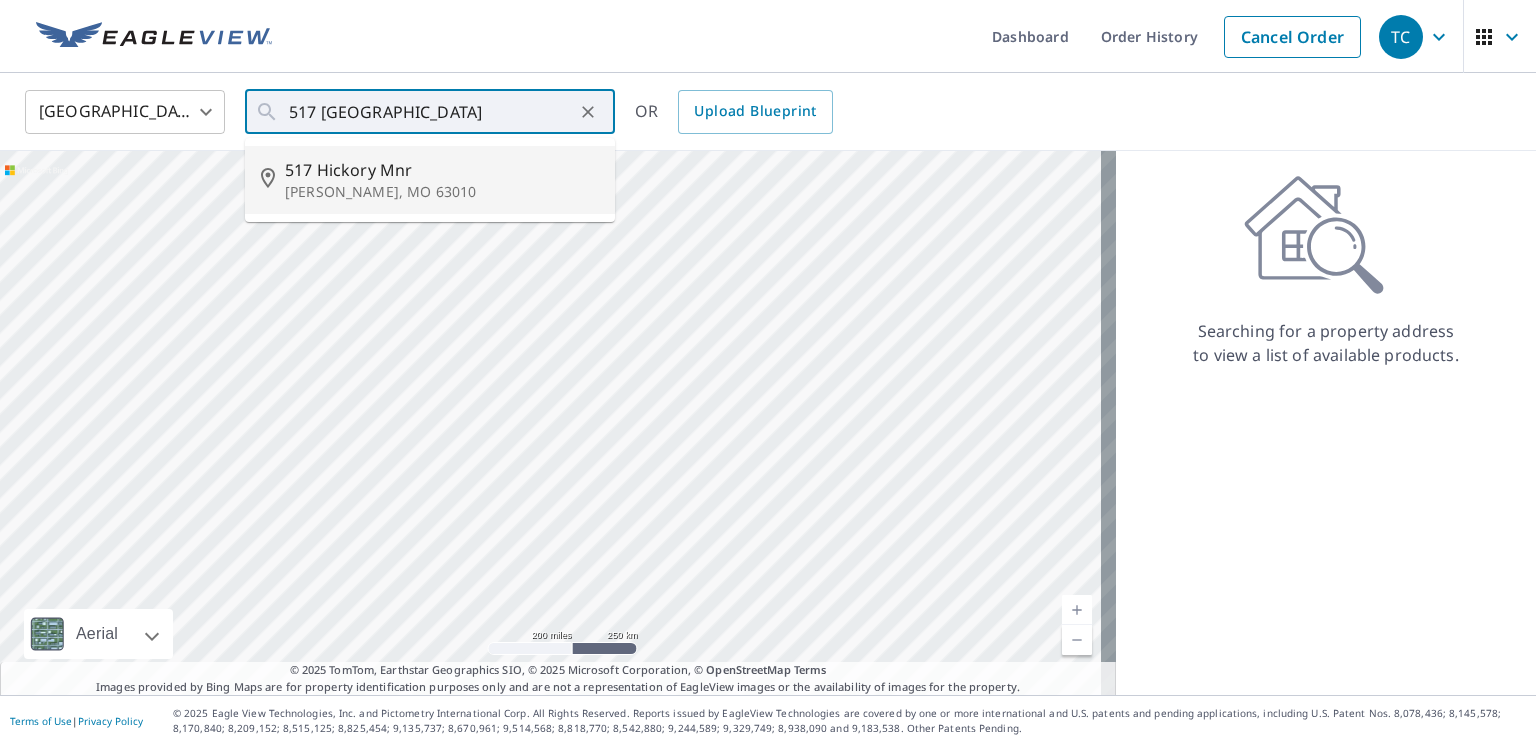 type on "[STREET_ADDRESS]" 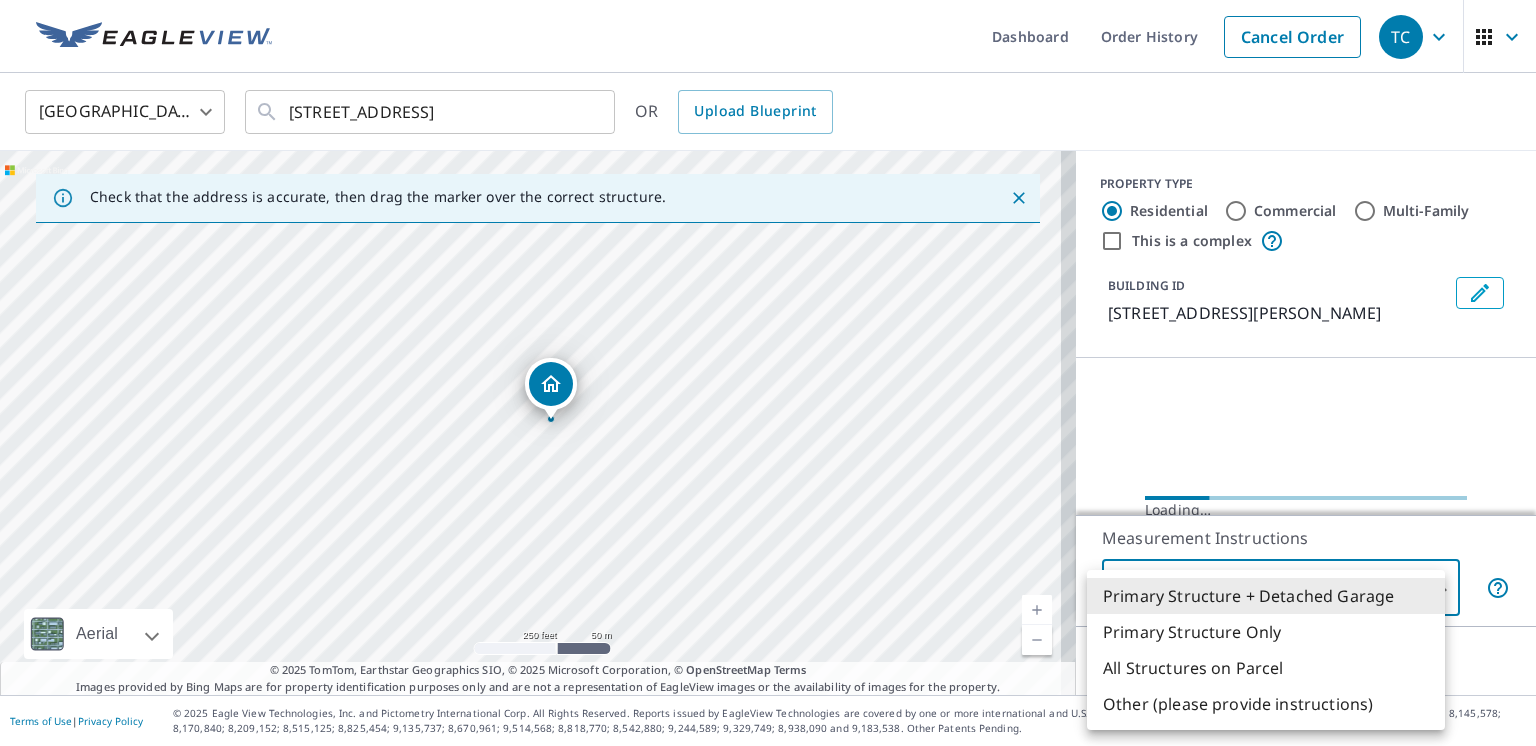 click on "TC TC
Dashboard Order History Cancel Order TC [GEOGRAPHIC_DATA] [GEOGRAPHIC_DATA] ​ [STREET_ADDRESS] ​ OR Upload Blueprint Check that the address is accurate, then drag the marker over the correct structure. [STREET_ADDRESS] Aerial Road A standard road map Aerial A detailed look from above Labels Labels 250 feet 50 m © 2025 TomTom, © Vexcel Imaging, © 2025 Microsoft Corporation,  © OpenStreetMap Terms © 2025 TomTom, Earthstar Geographics SIO, © 2025 Microsoft Corporation, ©   OpenStreetMap   Terms Images provided by Bing Maps are for property identification purposes only and are not a representation of EagleView images or the availability of images for the property. PROPERTY TYPE Residential Commercial Multi-Family This is a complex BUILDING ID [STREET_ADDRESS] Loading… Measurement Instructions Primary Structure + Detached Garage 1 ​ Next Terms of Use  |  Privacy Policy
X Primary Structure Only" at bounding box center [768, 373] 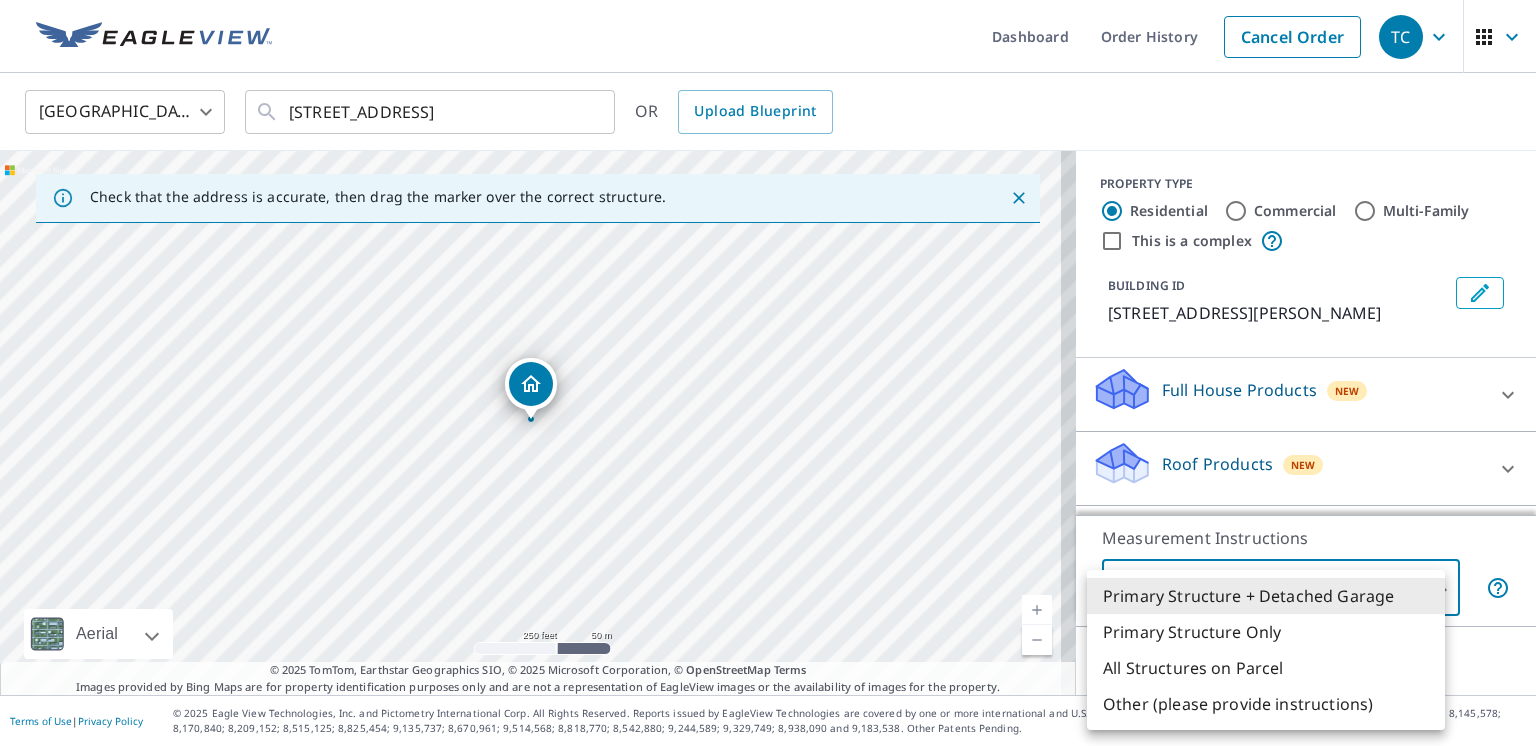 click at bounding box center [768, 373] 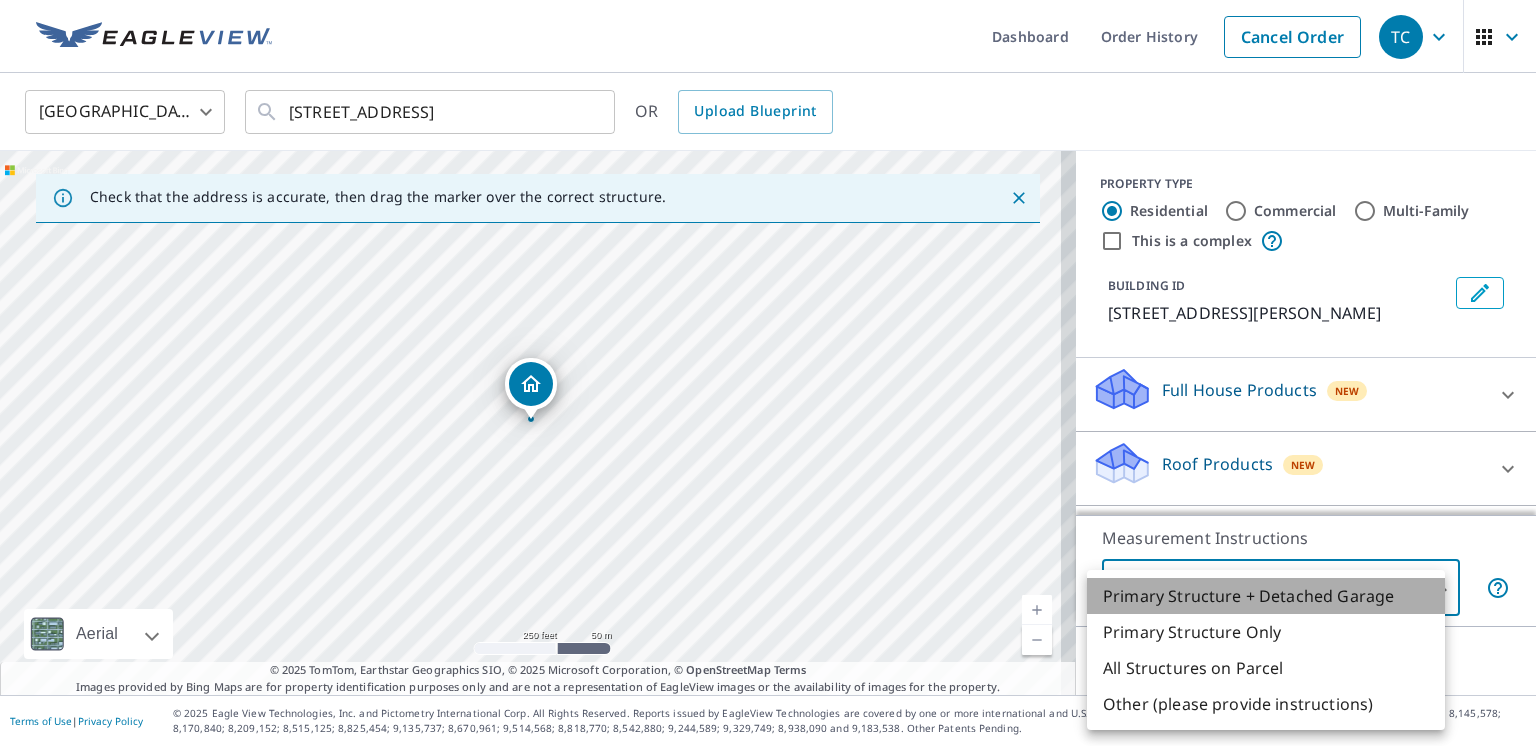 click on "Primary Structure + Detached Garage" at bounding box center [1266, 596] 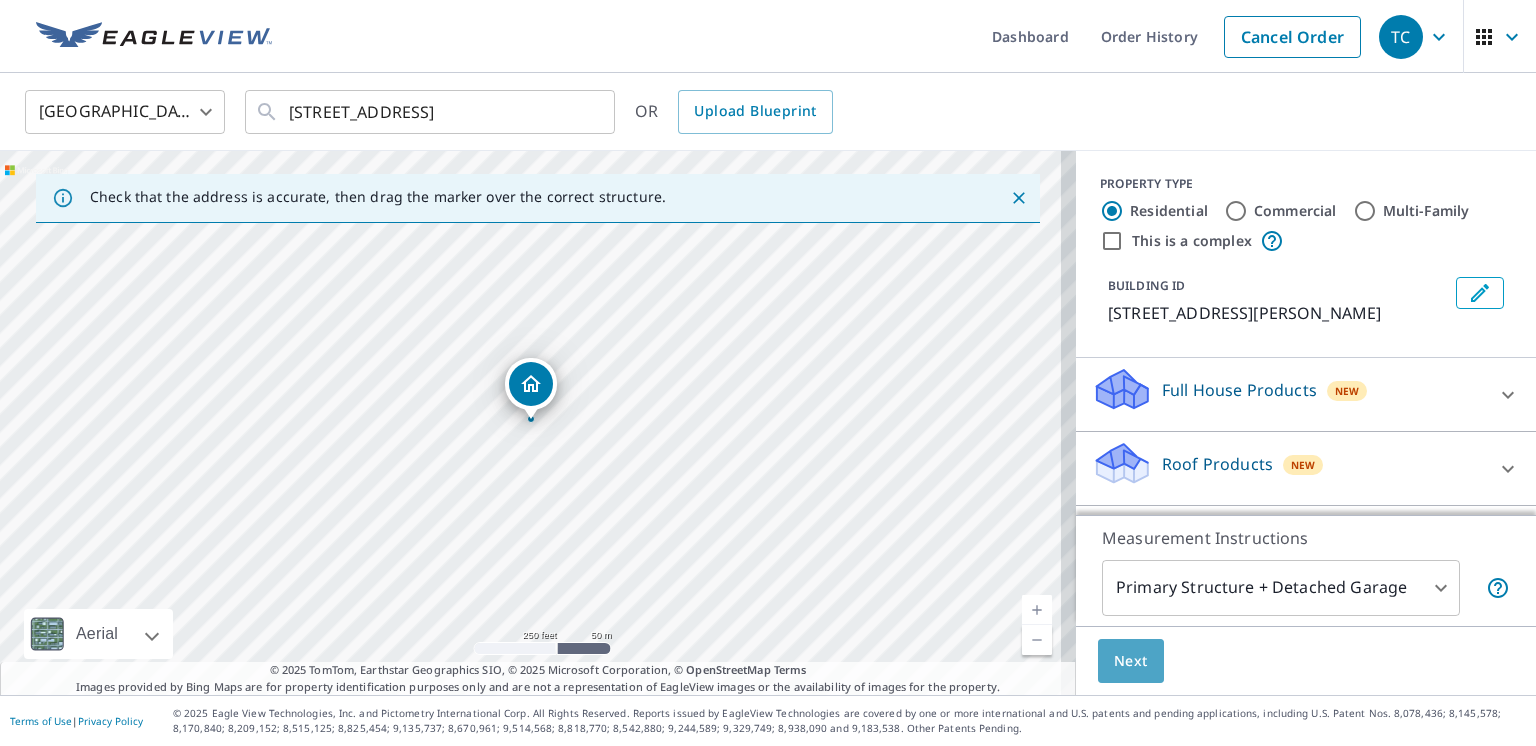 click on "Next" at bounding box center [1131, 661] 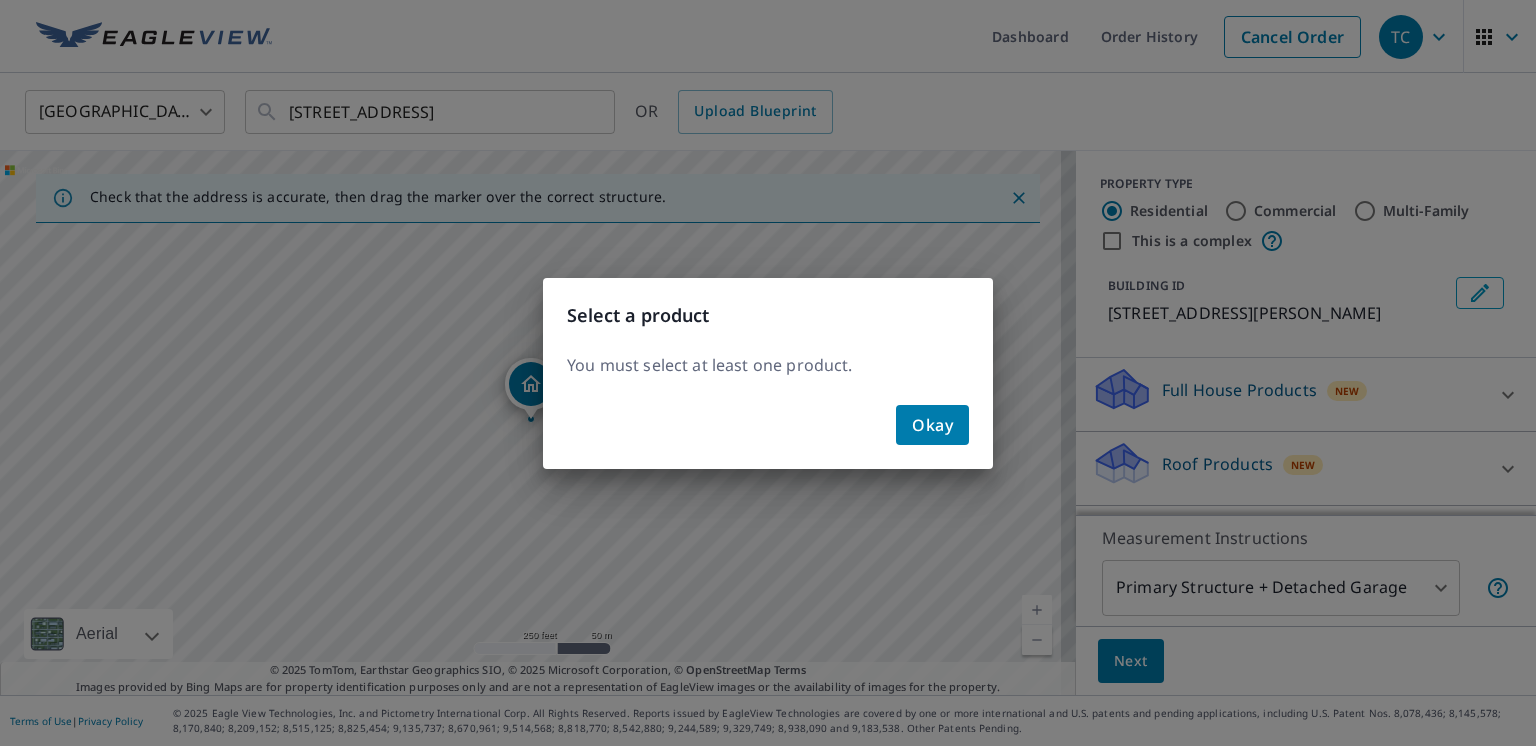 click on "Okay" at bounding box center (932, 425) 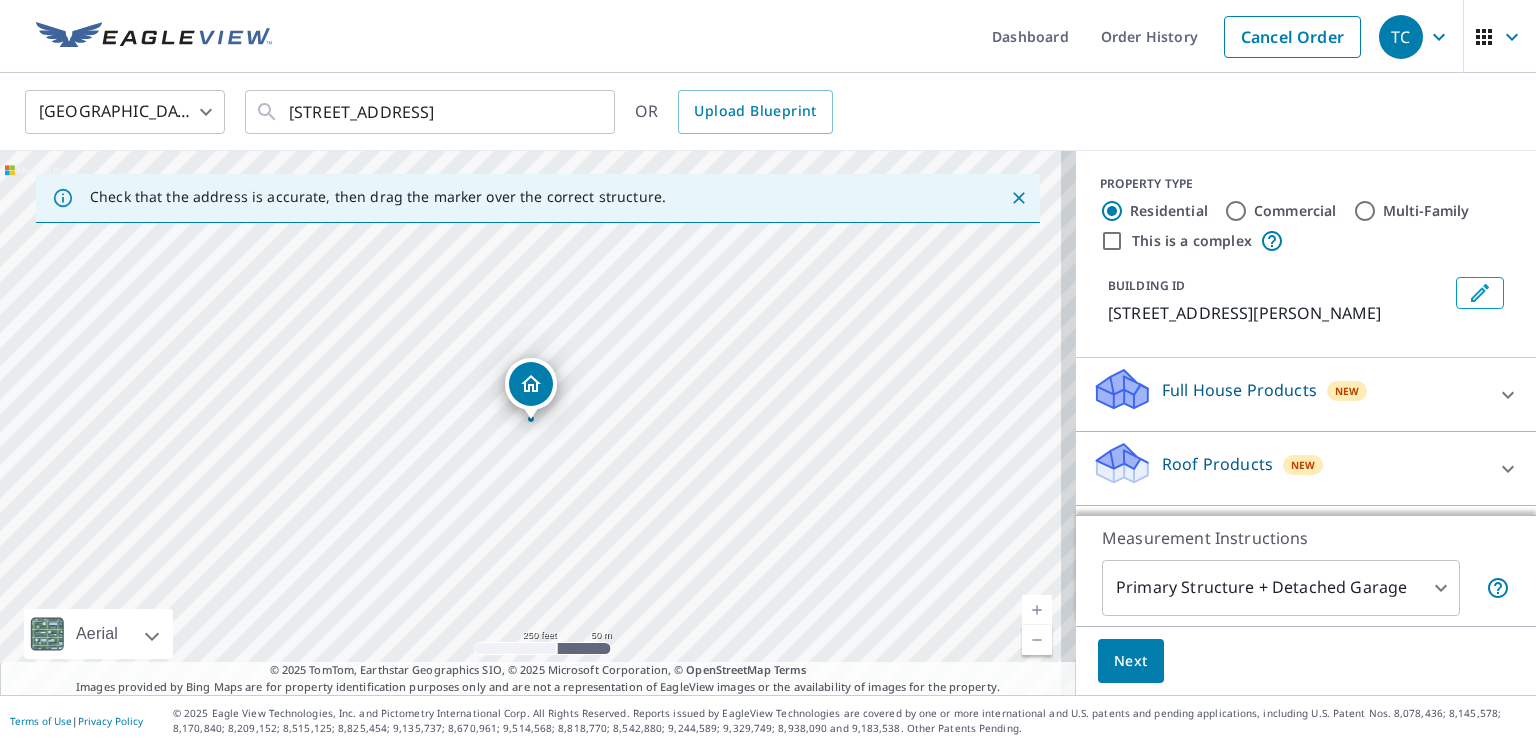 click on "Full House Products" at bounding box center [1239, 390] 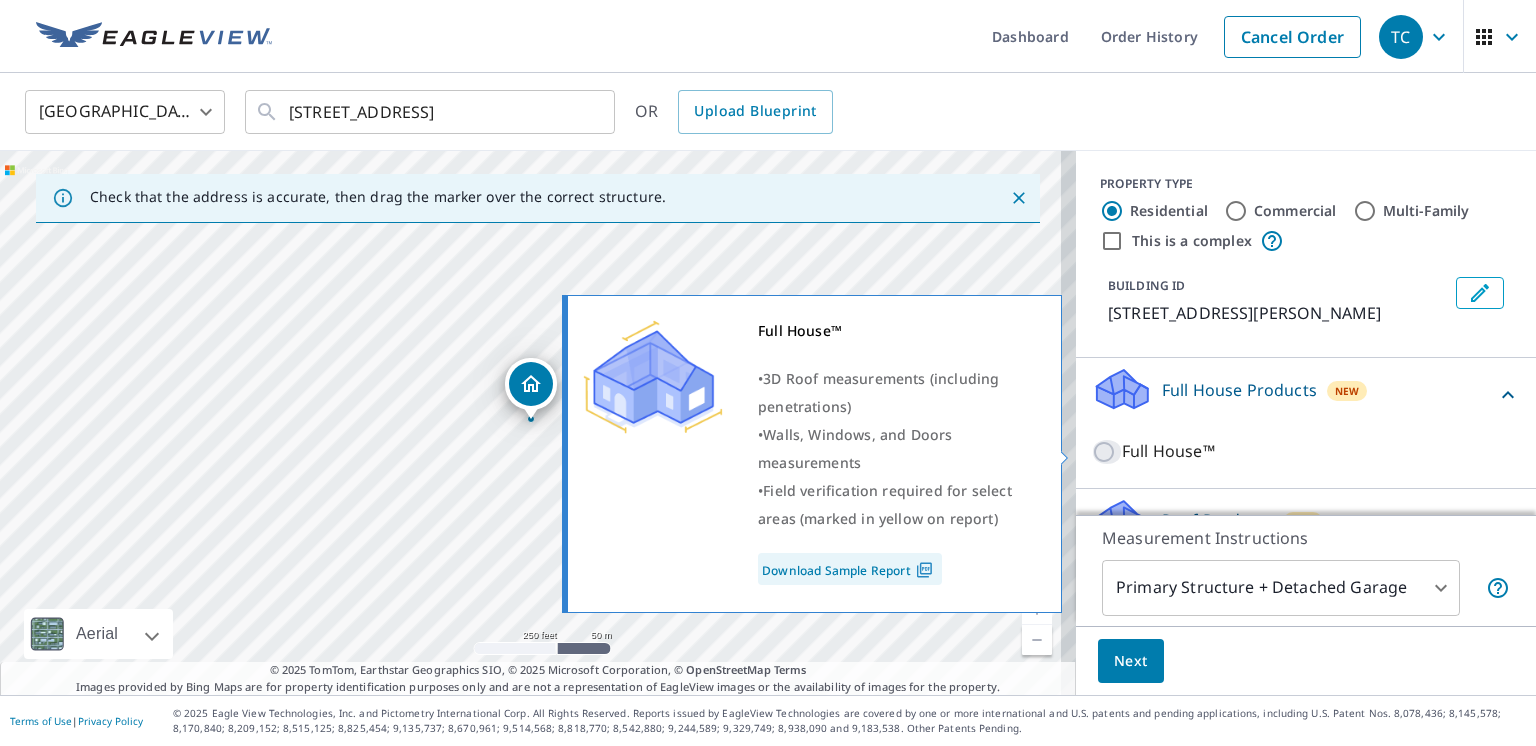 click on "Full House™" at bounding box center (1107, 452) 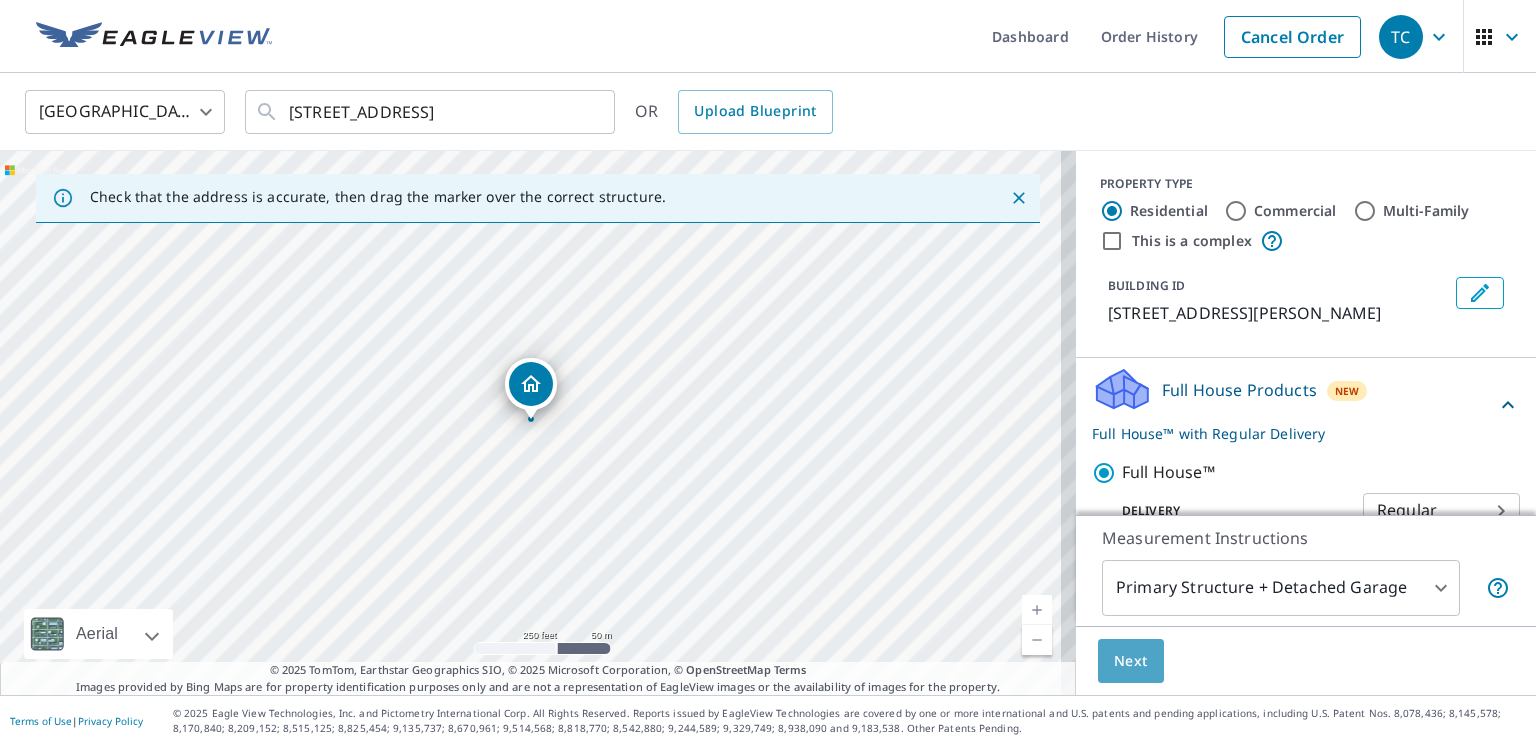 click on "Next" at bounding box center [1131, 661] 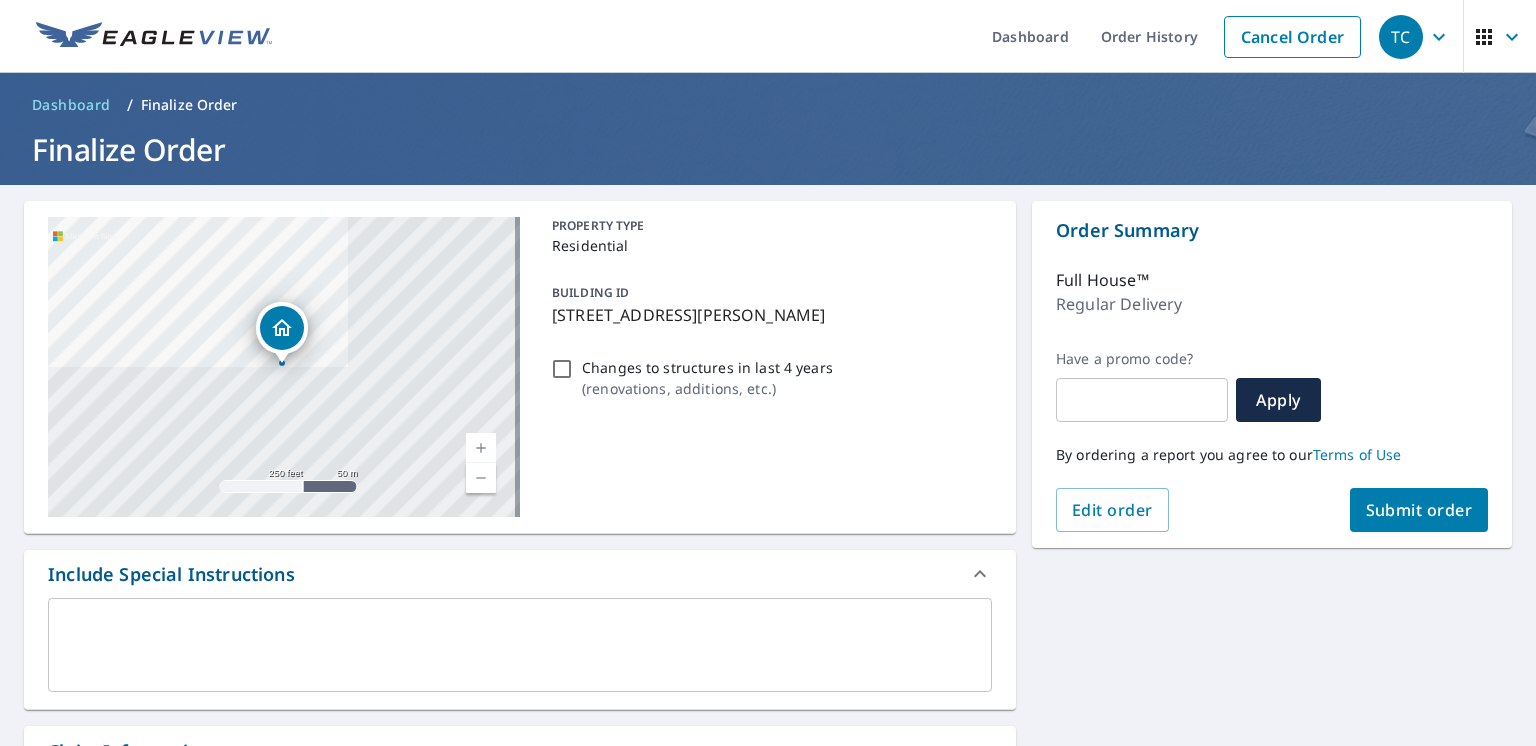 click on "Submit order" at bounding box center (1419, 510) 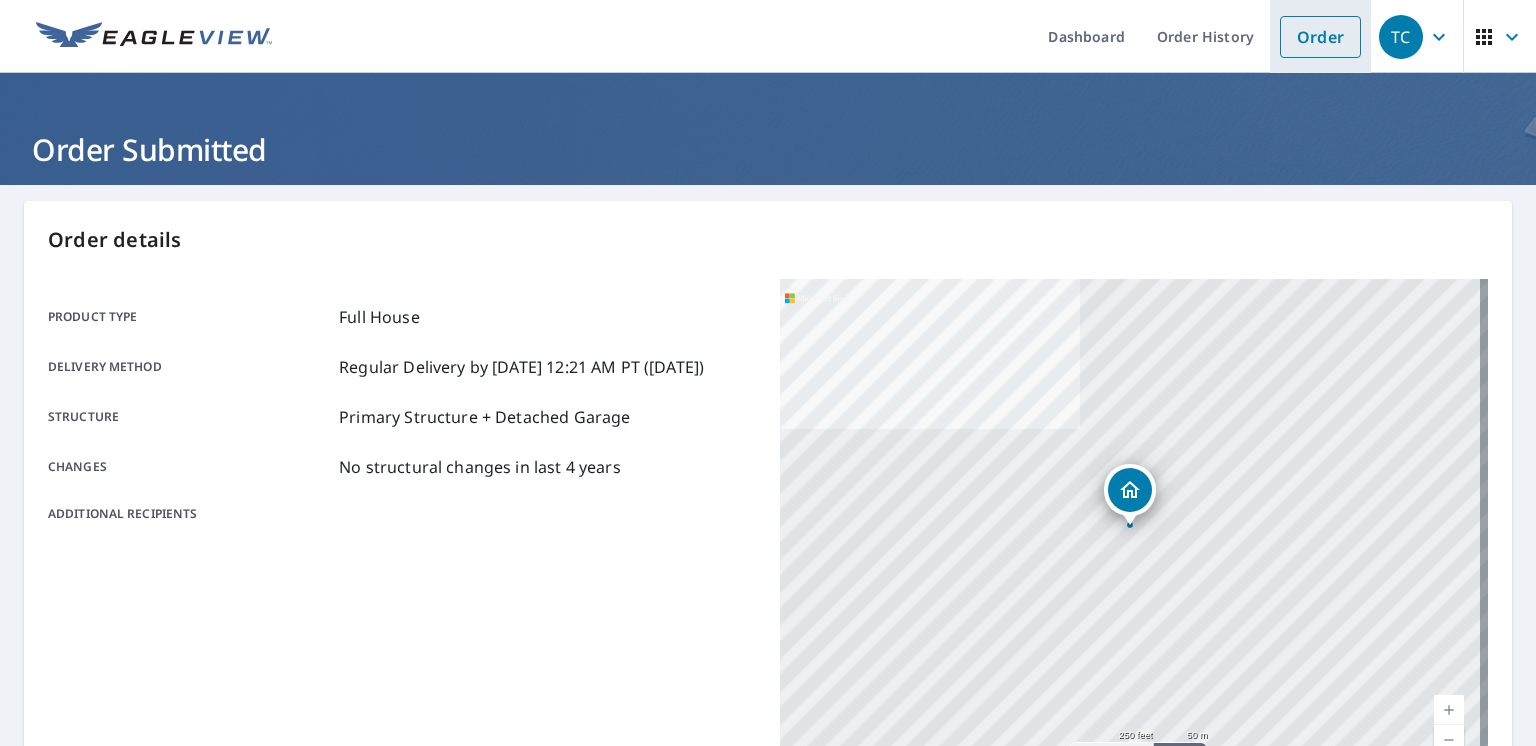 click on "Order" at bounding box center (1320, 37) 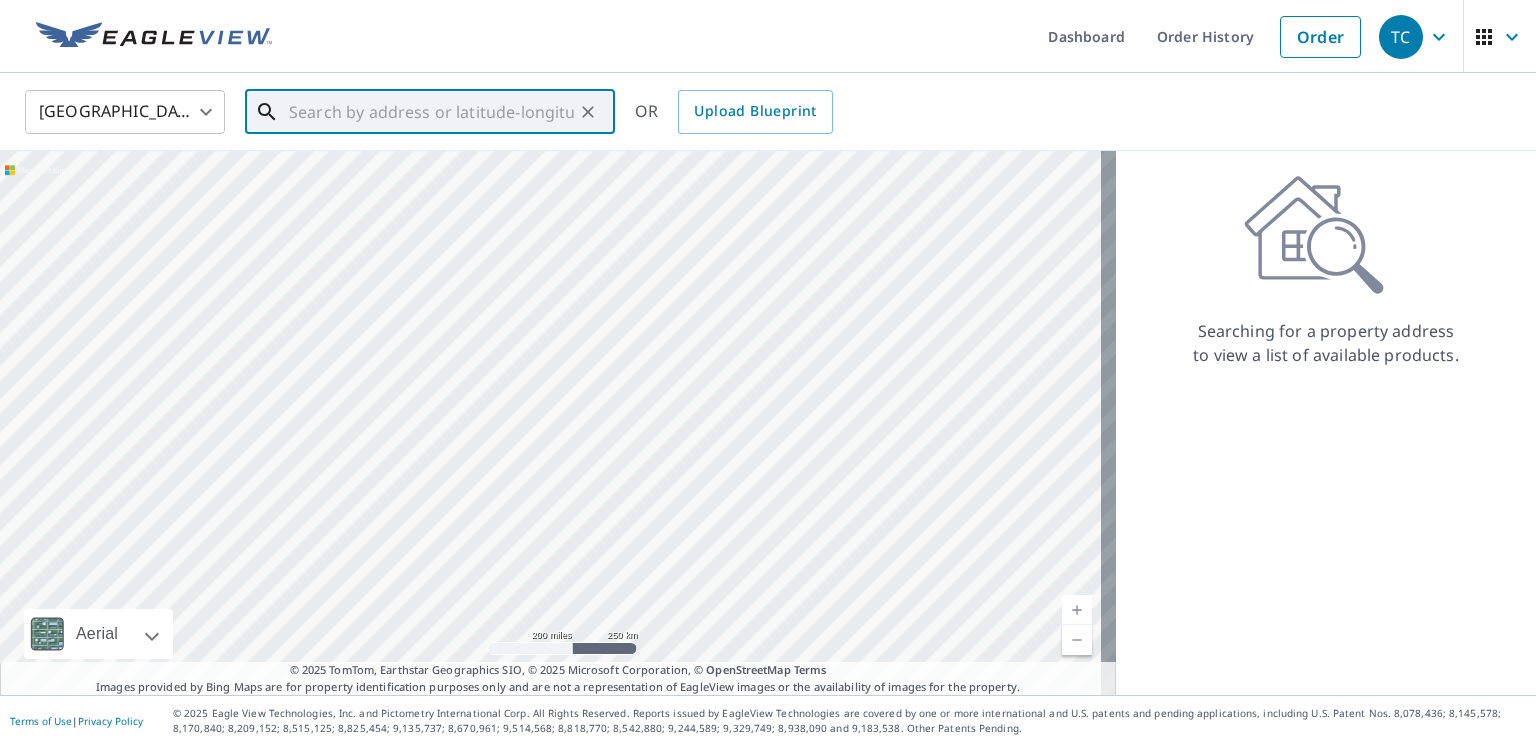click at bounding box center [431, 112] 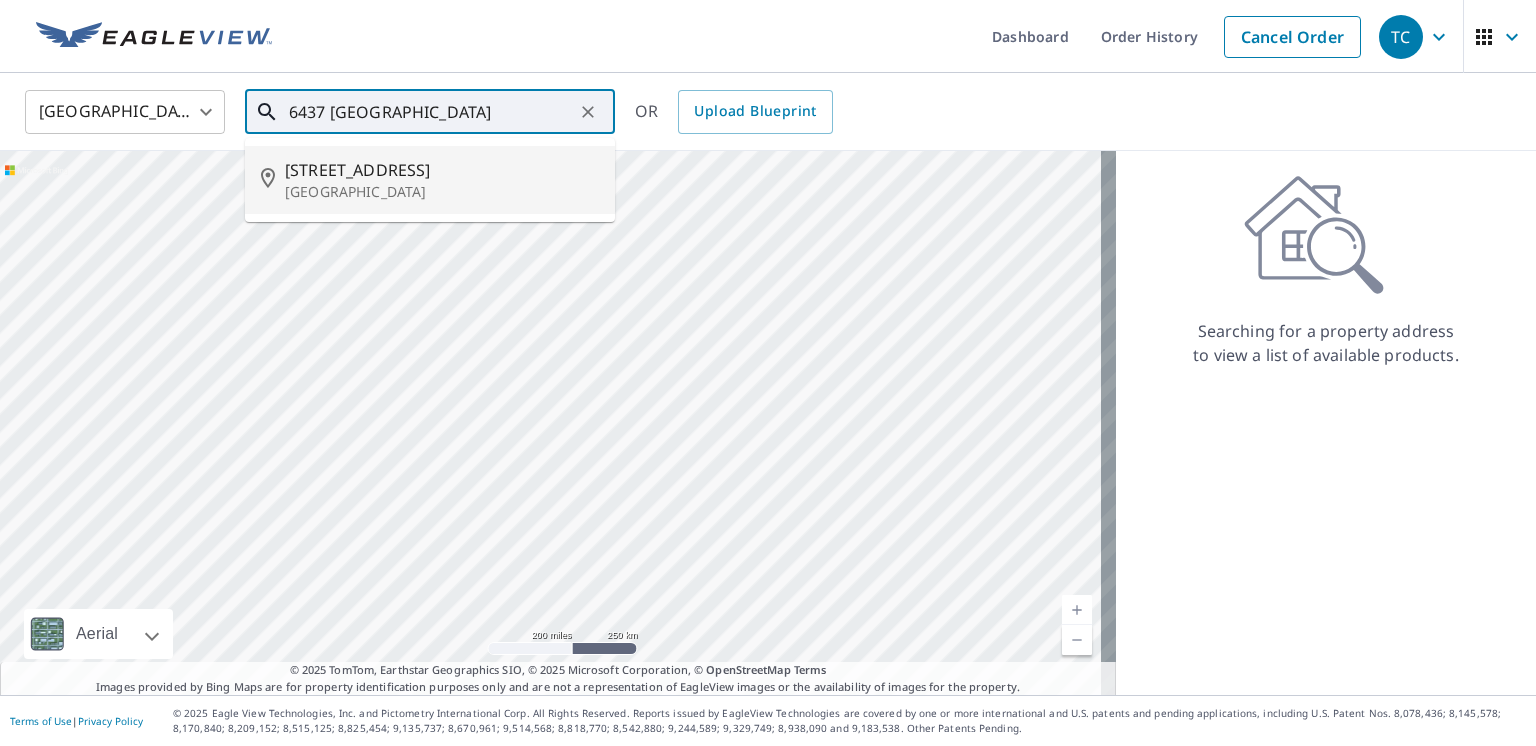 click on "[STREET_ADDRESS]" at bounding box center [442, 170] 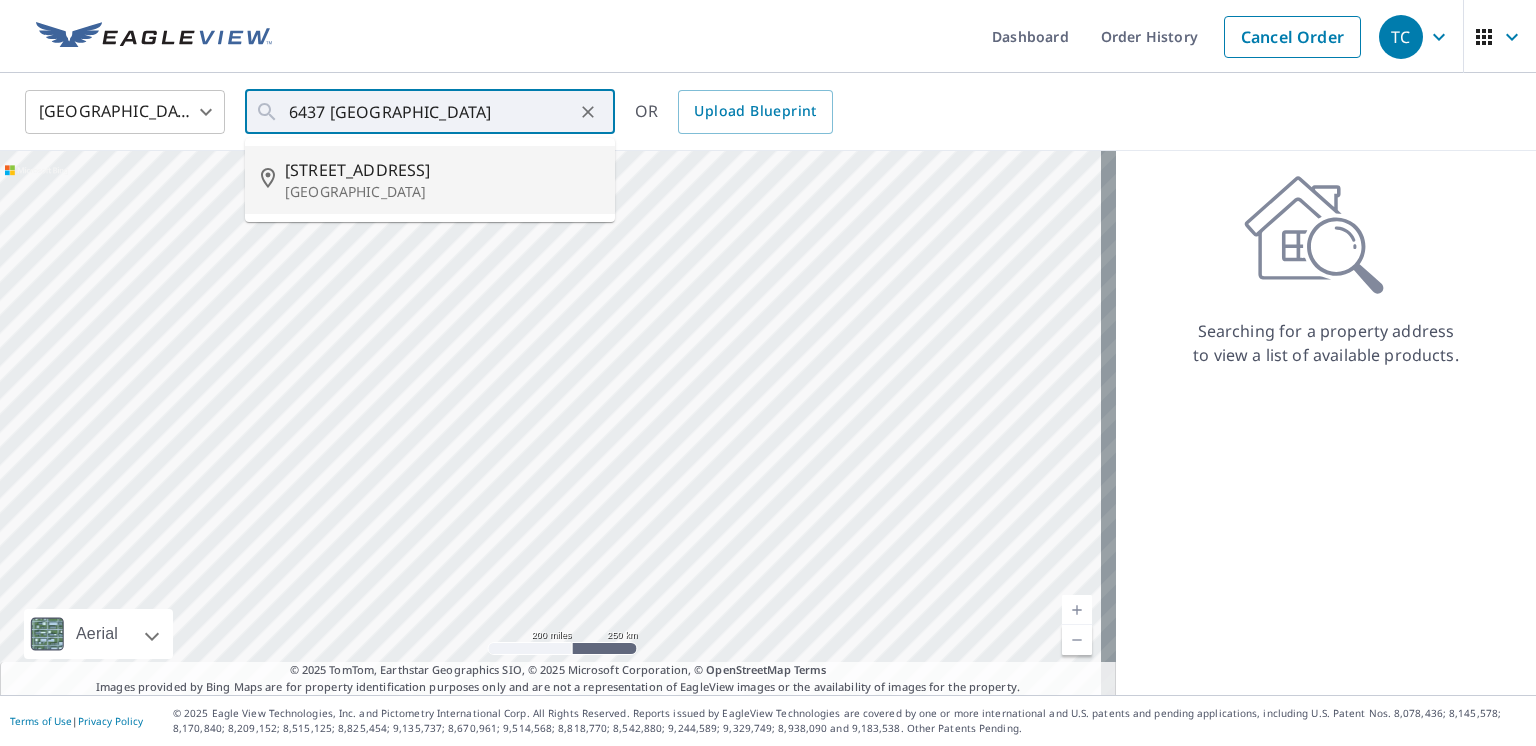 type on "[STREET_ADDRESS][PERSON_NAME]" 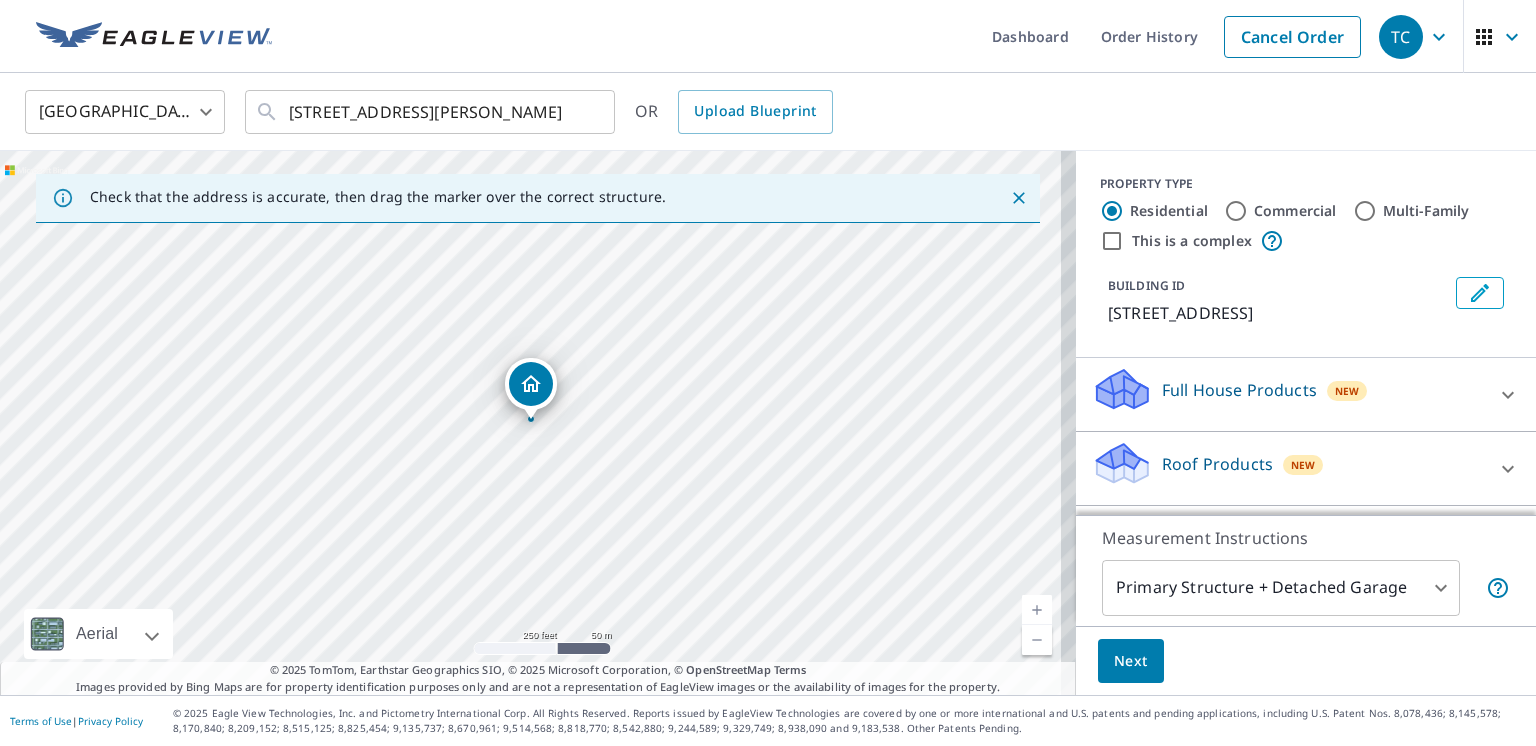 click on "Full House Products" at bounding box center (1239, 390) 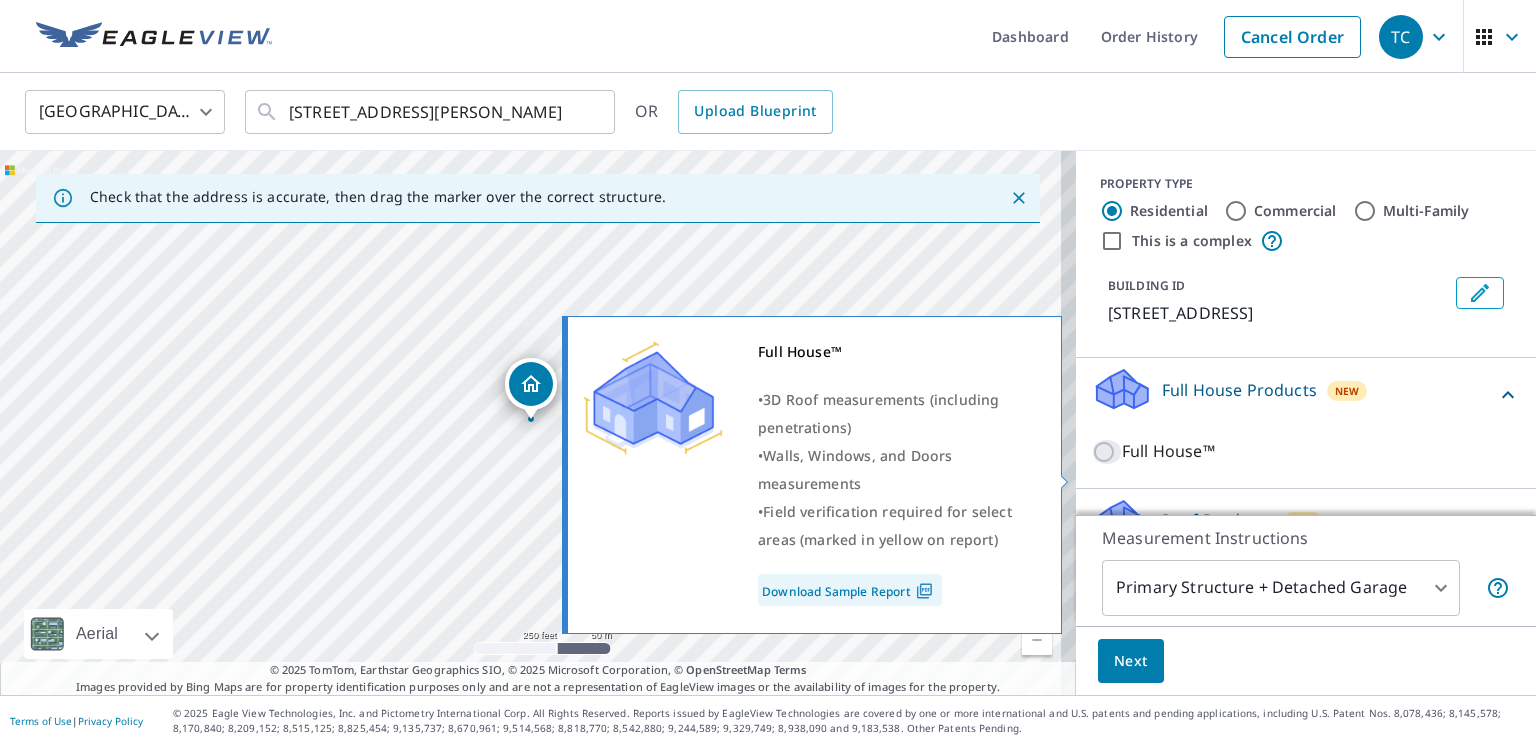 click on "Full House™" at bounding box center (1107, 452) 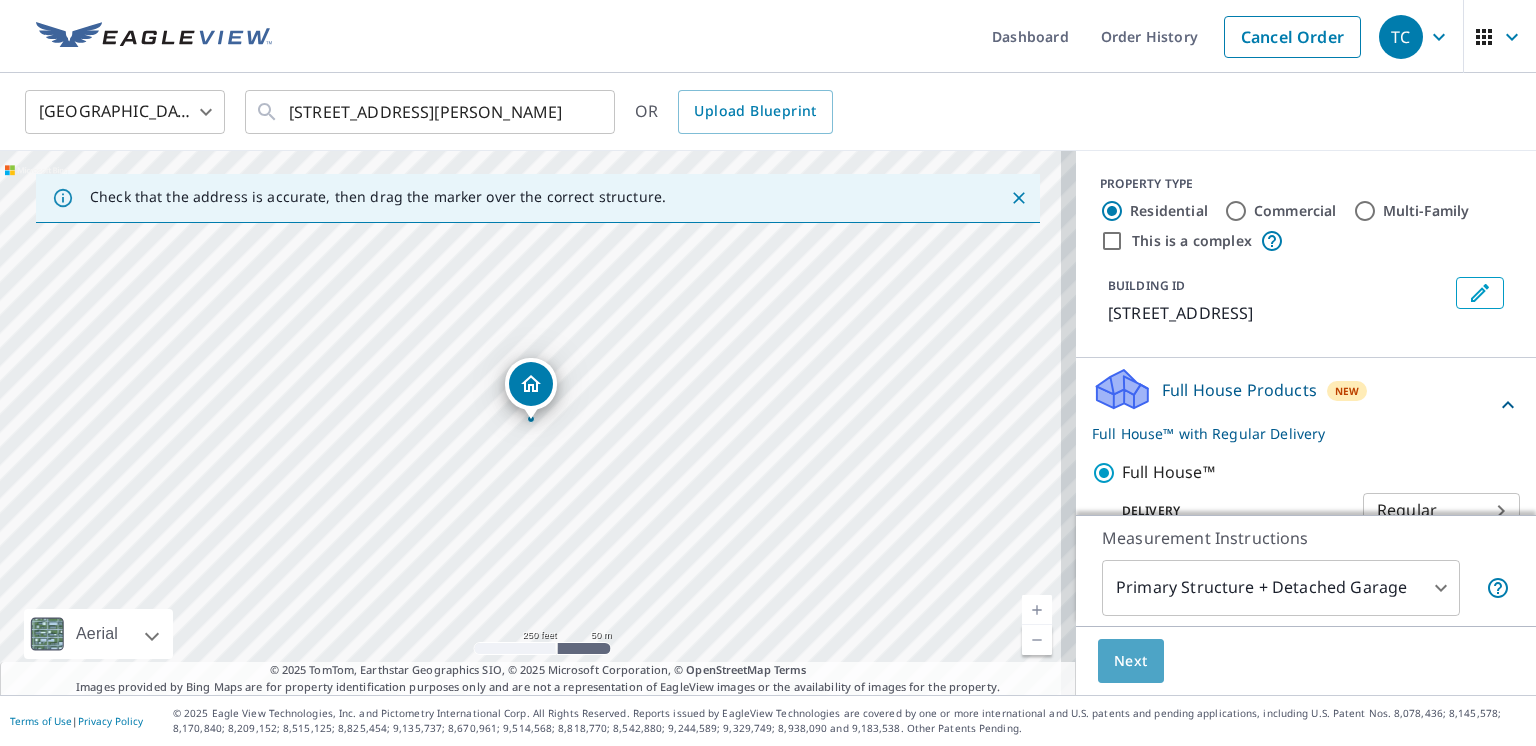 click on "Next" at bounding box center [1131, 661] 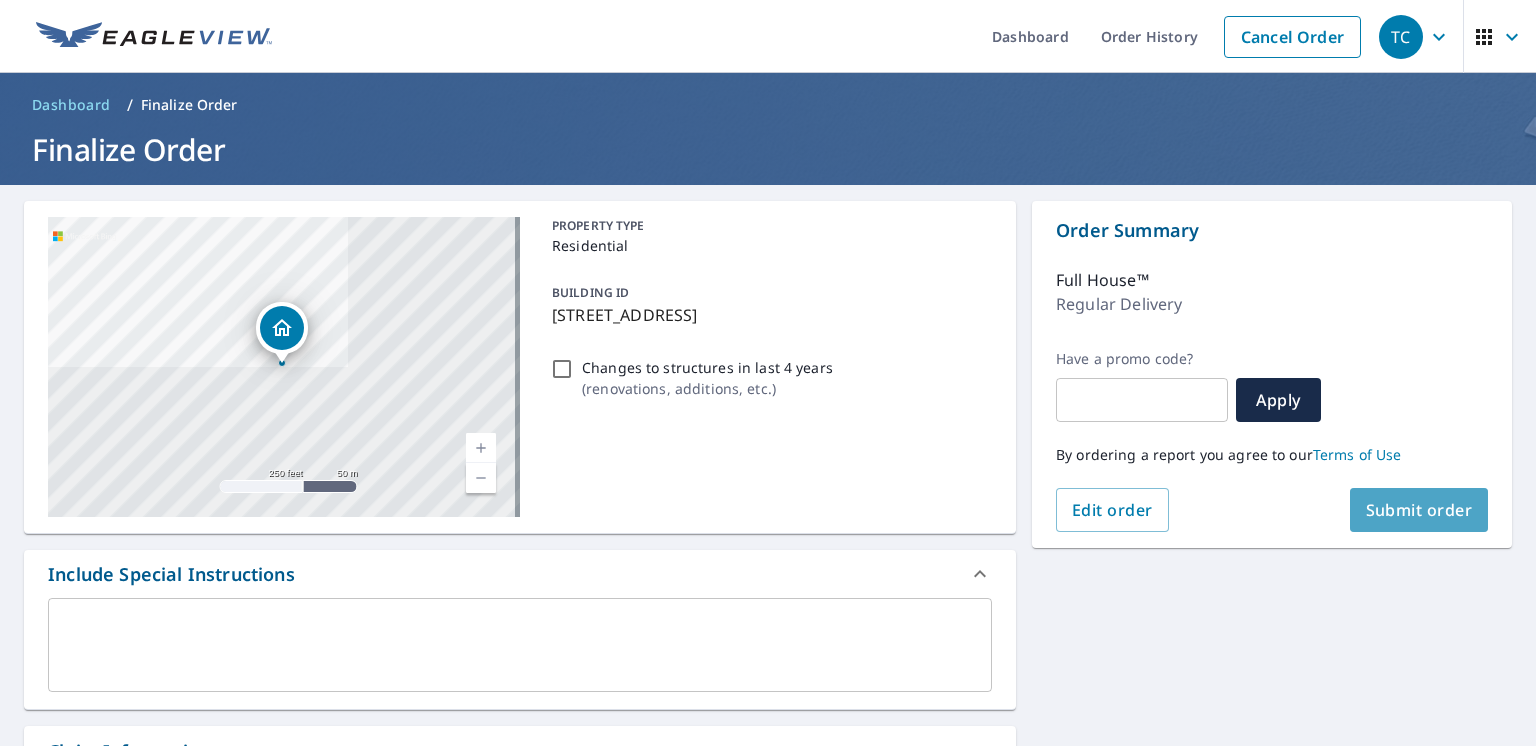 click on "Submit order" at bounding box center (1419, 510) 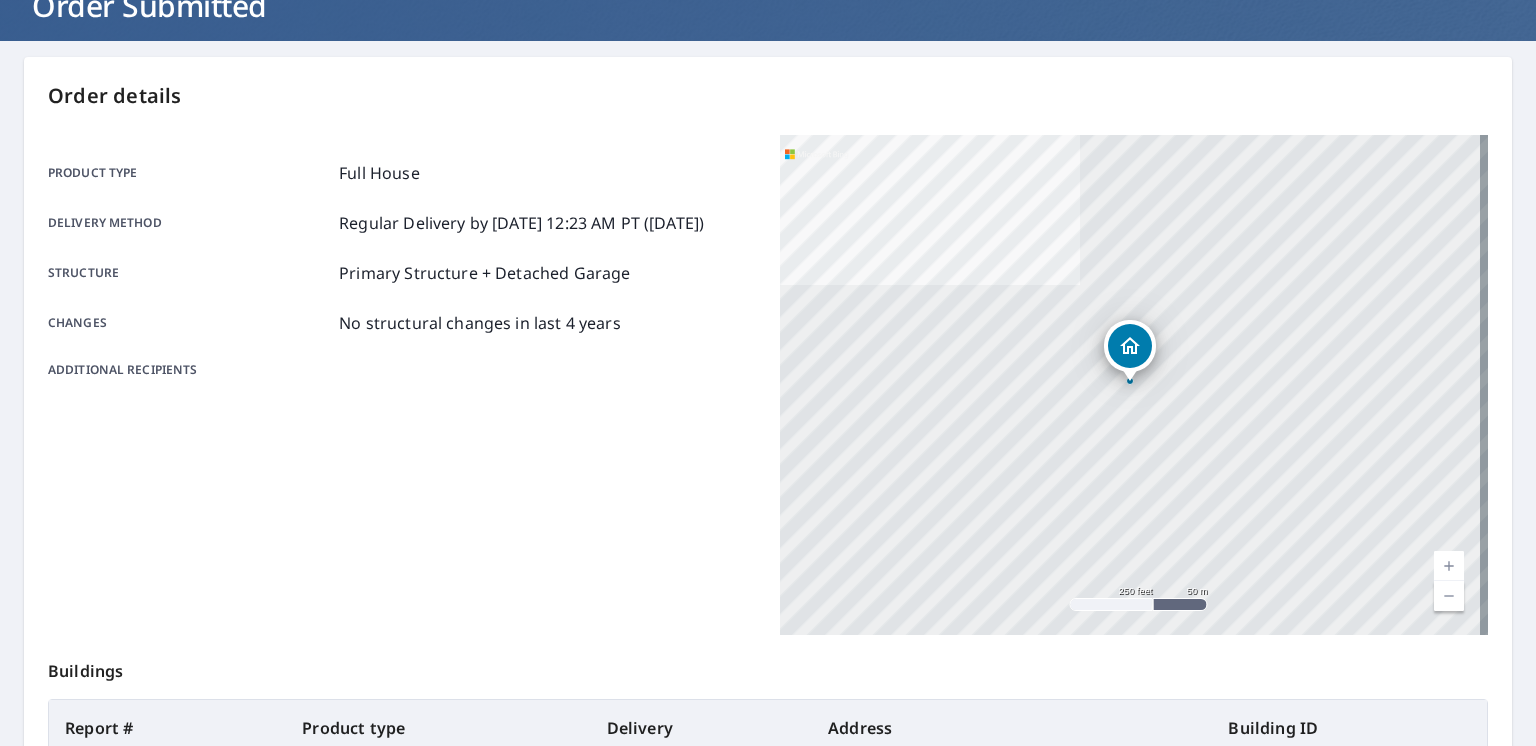 scroll, scrollTop: 100, scrollLeft: 0, axis: vertical 